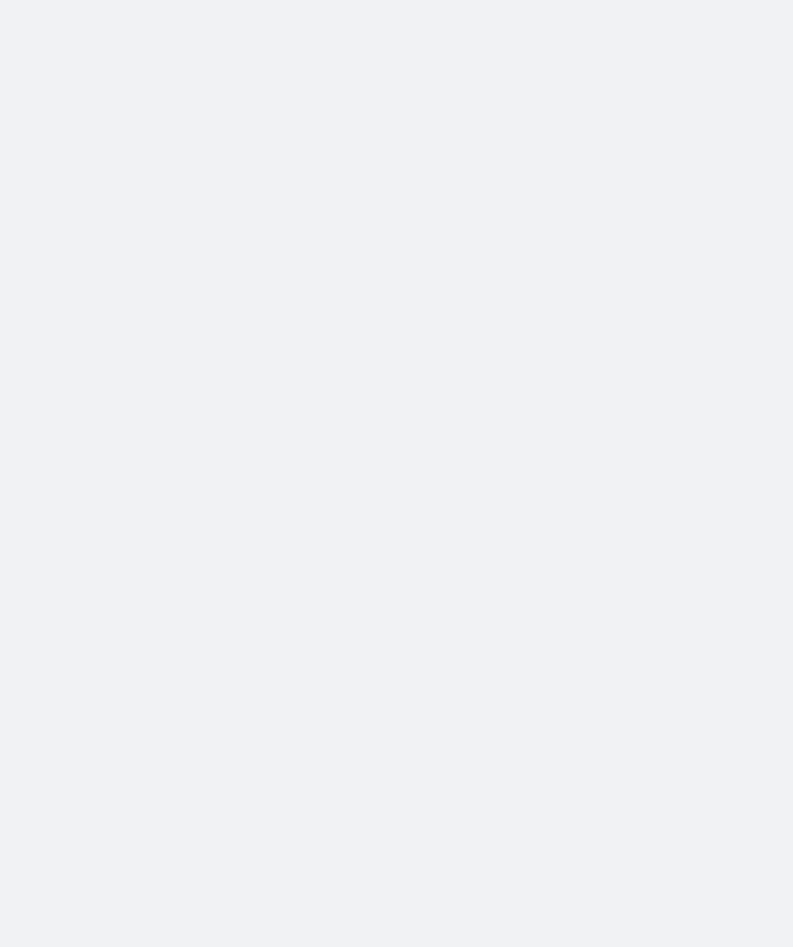 scroll, scrollTop: 0, scrollLeft: 0, axis: both 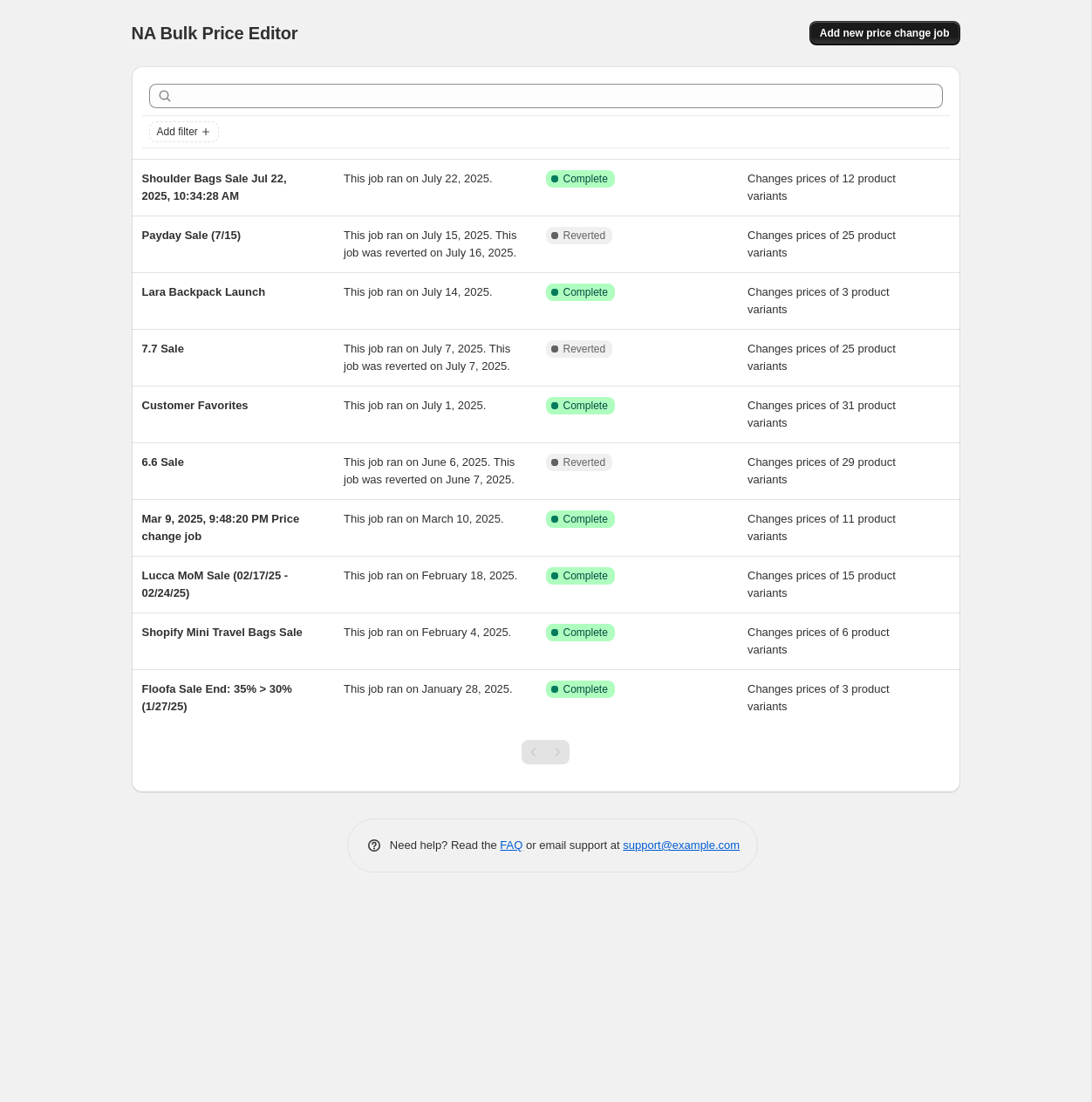click on "Add new price change job" at bounding box center (884, 33) 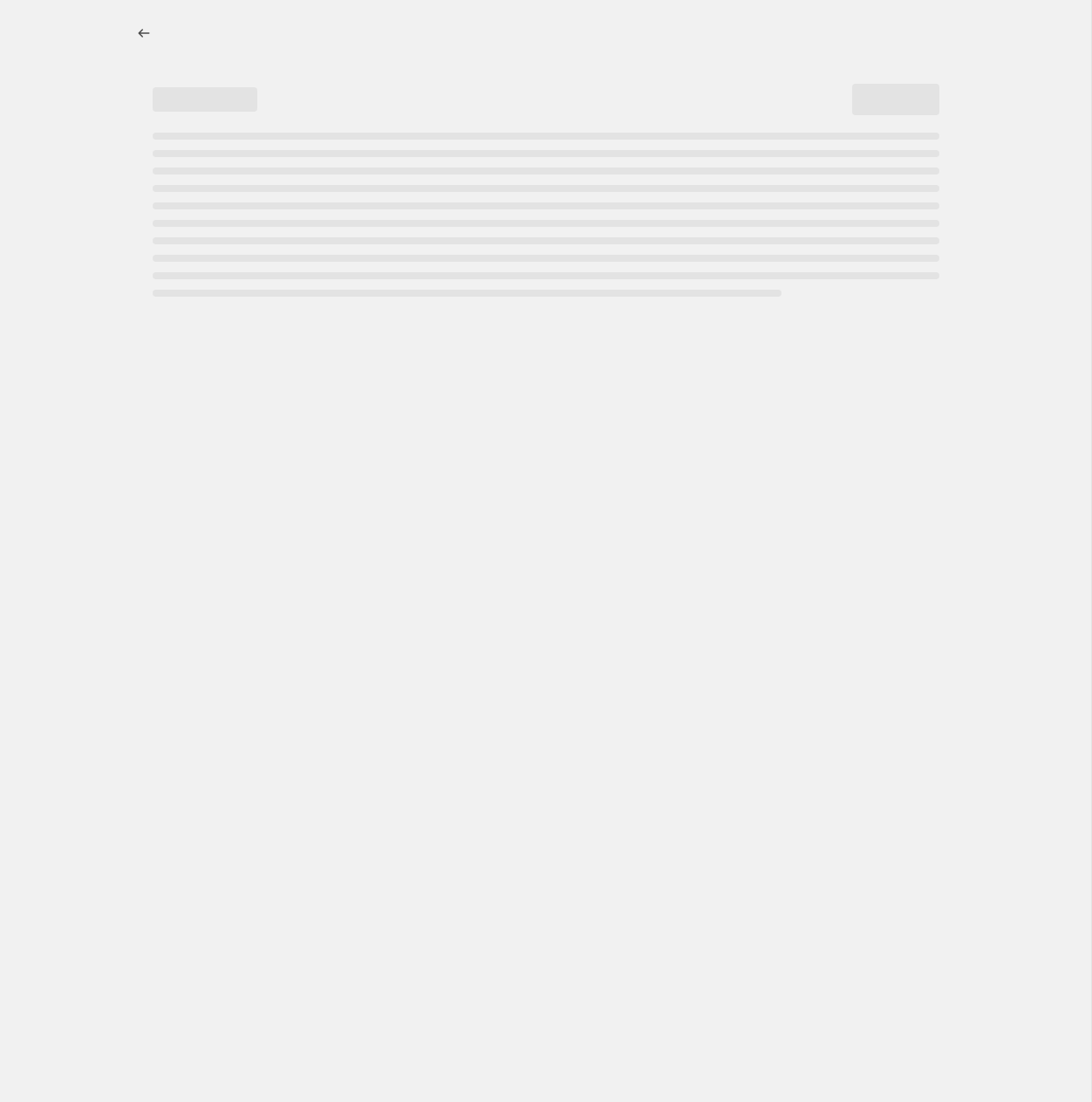 select on "percentage" 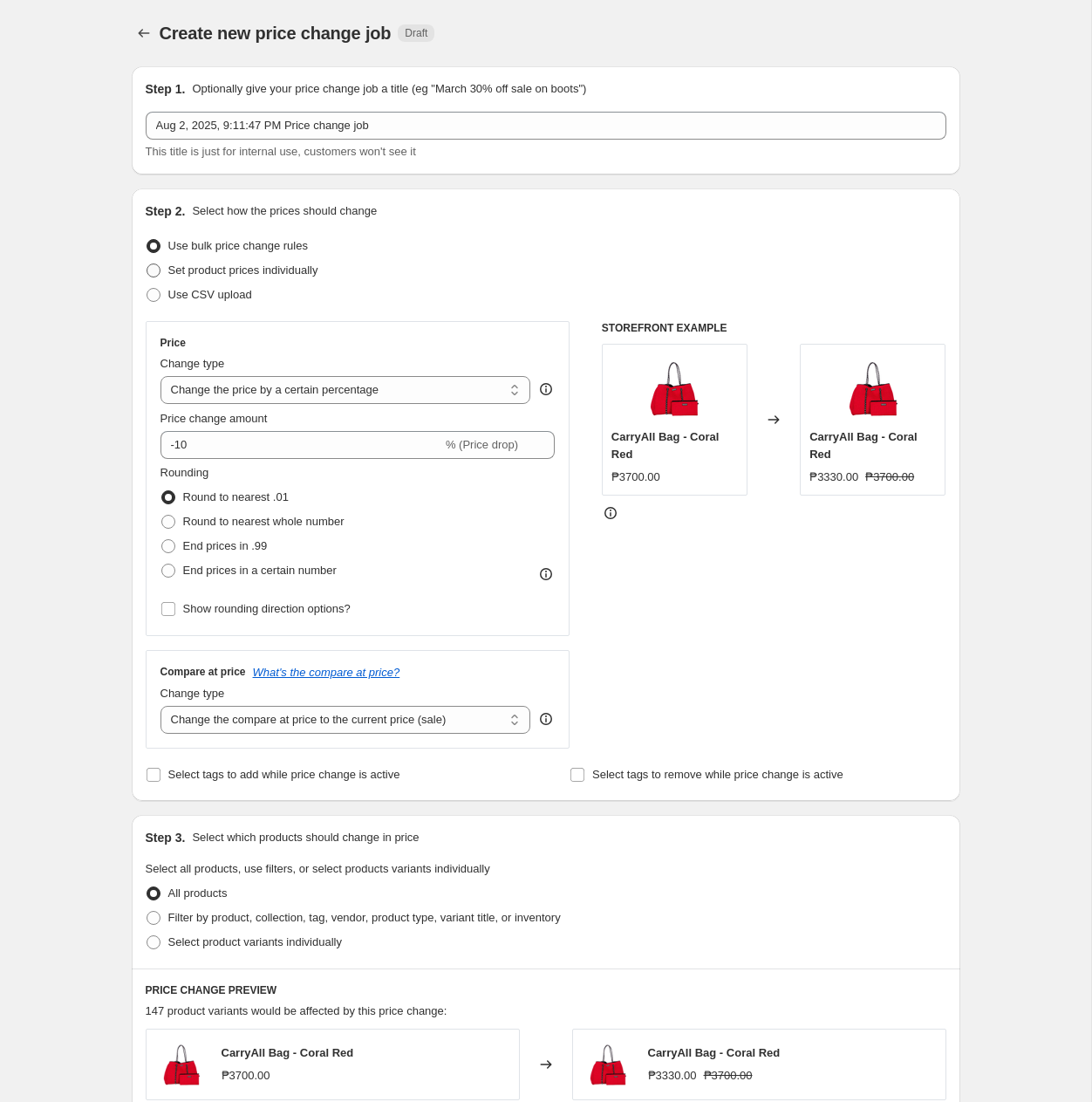 click on "Set product prices individually" at bounding box center (243, 270) 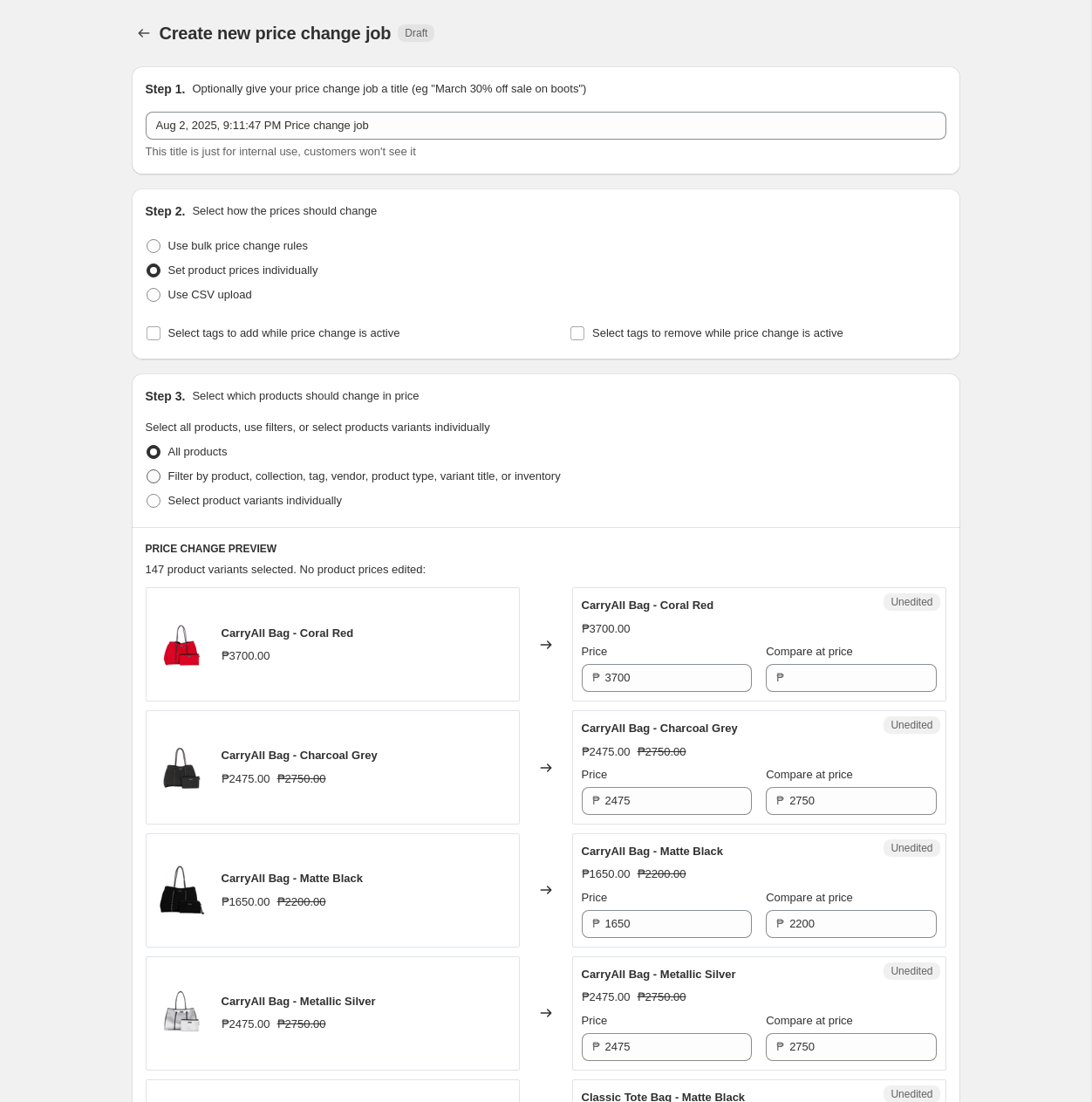 click on "Filter by product, collection, tag, vendor, product type, variant title, or inventory" at bounding box center (365, 476) 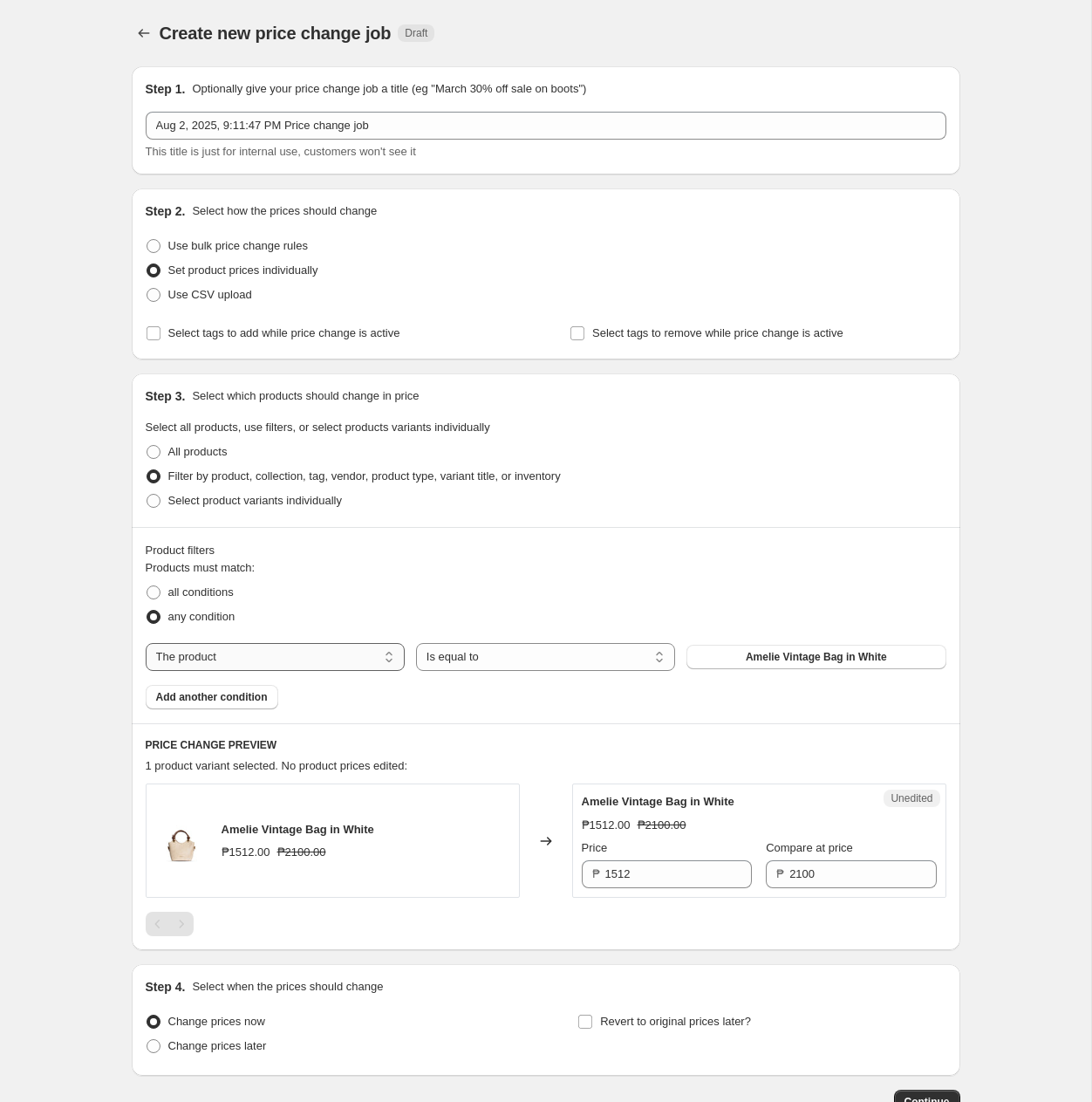 click on "The product The product's collection The product's tag The product's vendor The product's type The product's status The variant's title Inventory quantity" at bounding box center [275, 657] 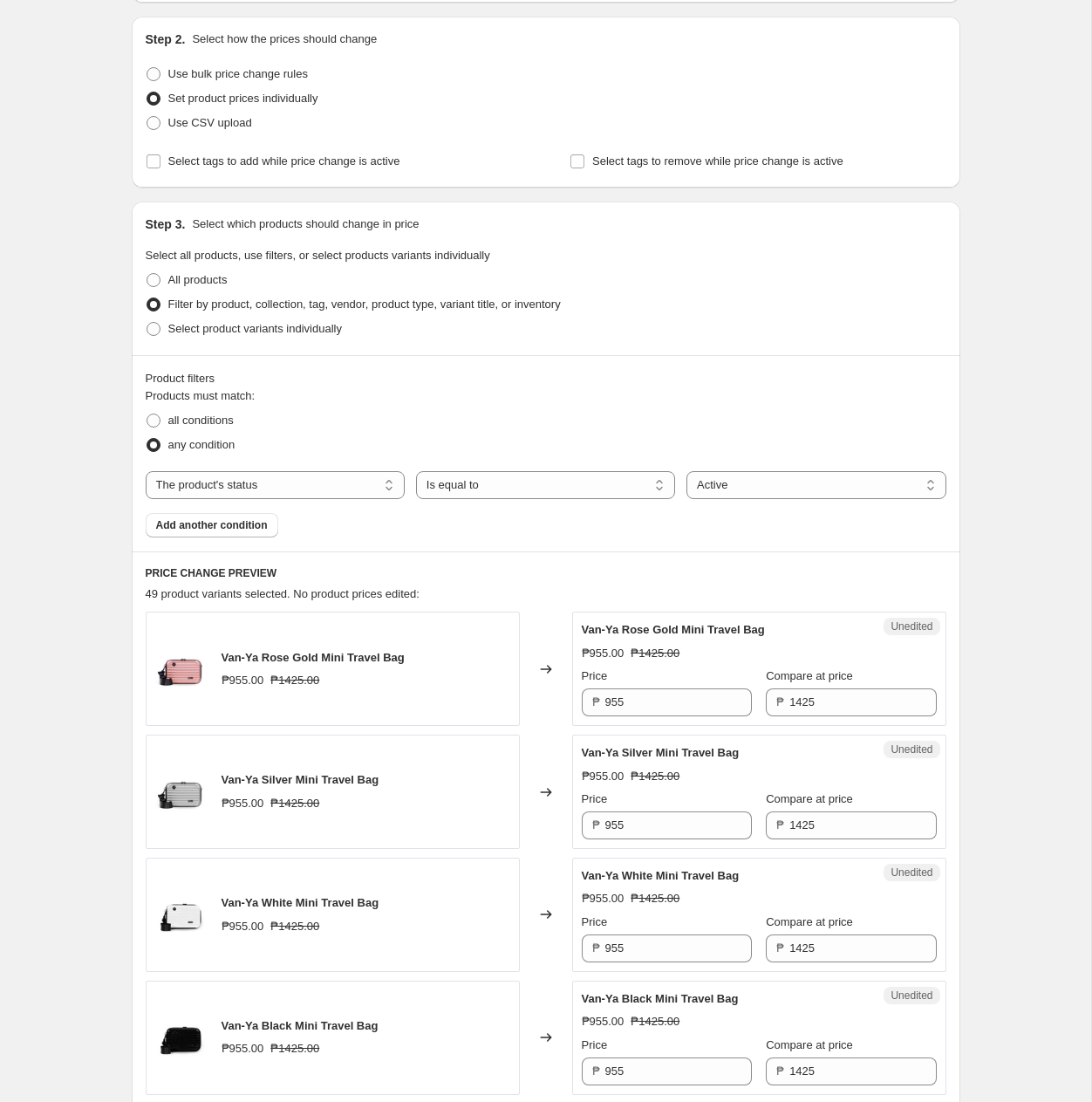 scroll, scrollTop: 179, scrollLeft: 0, axis: vertical 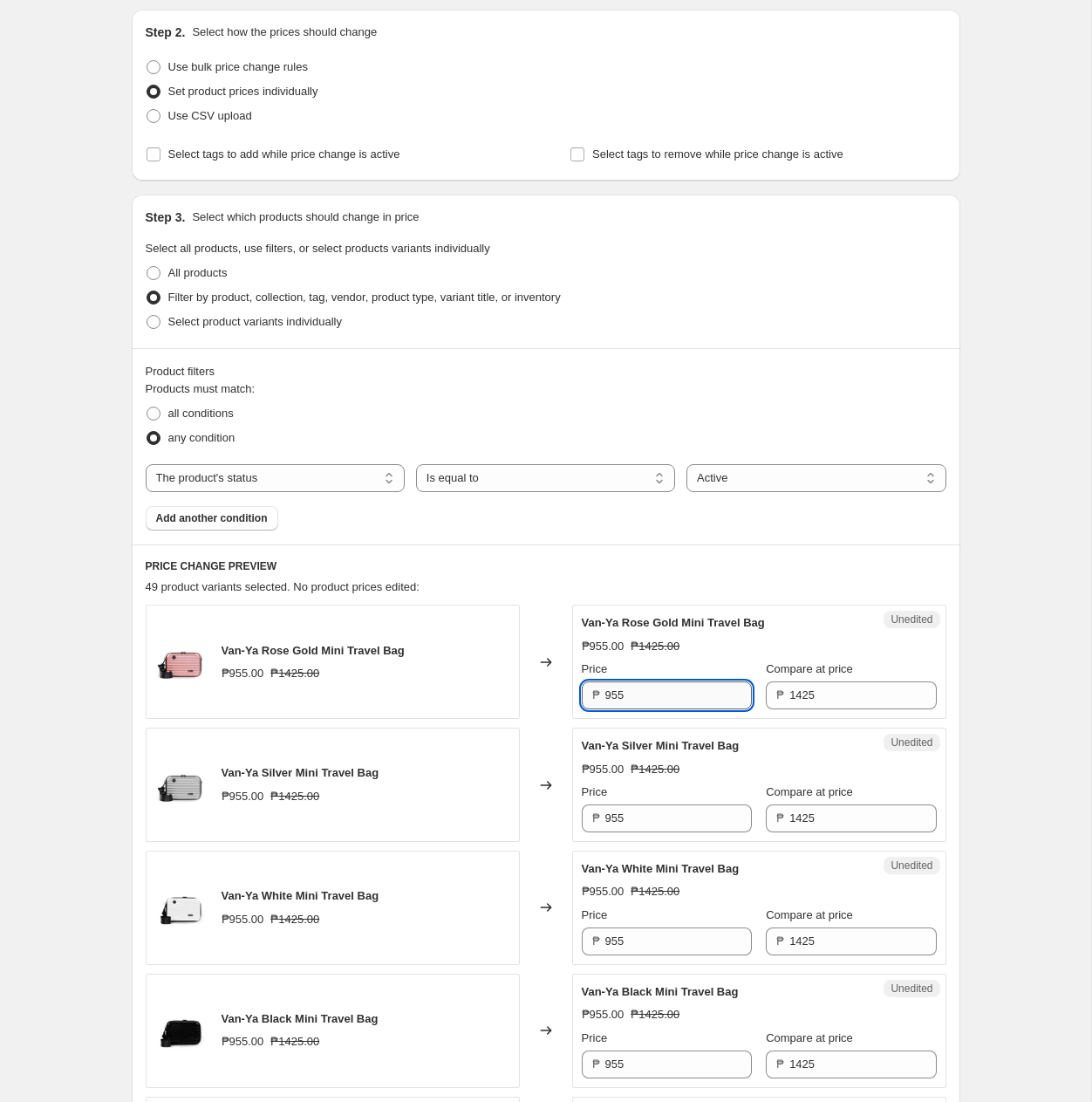 click on "955" at bounding box center [679, 695] 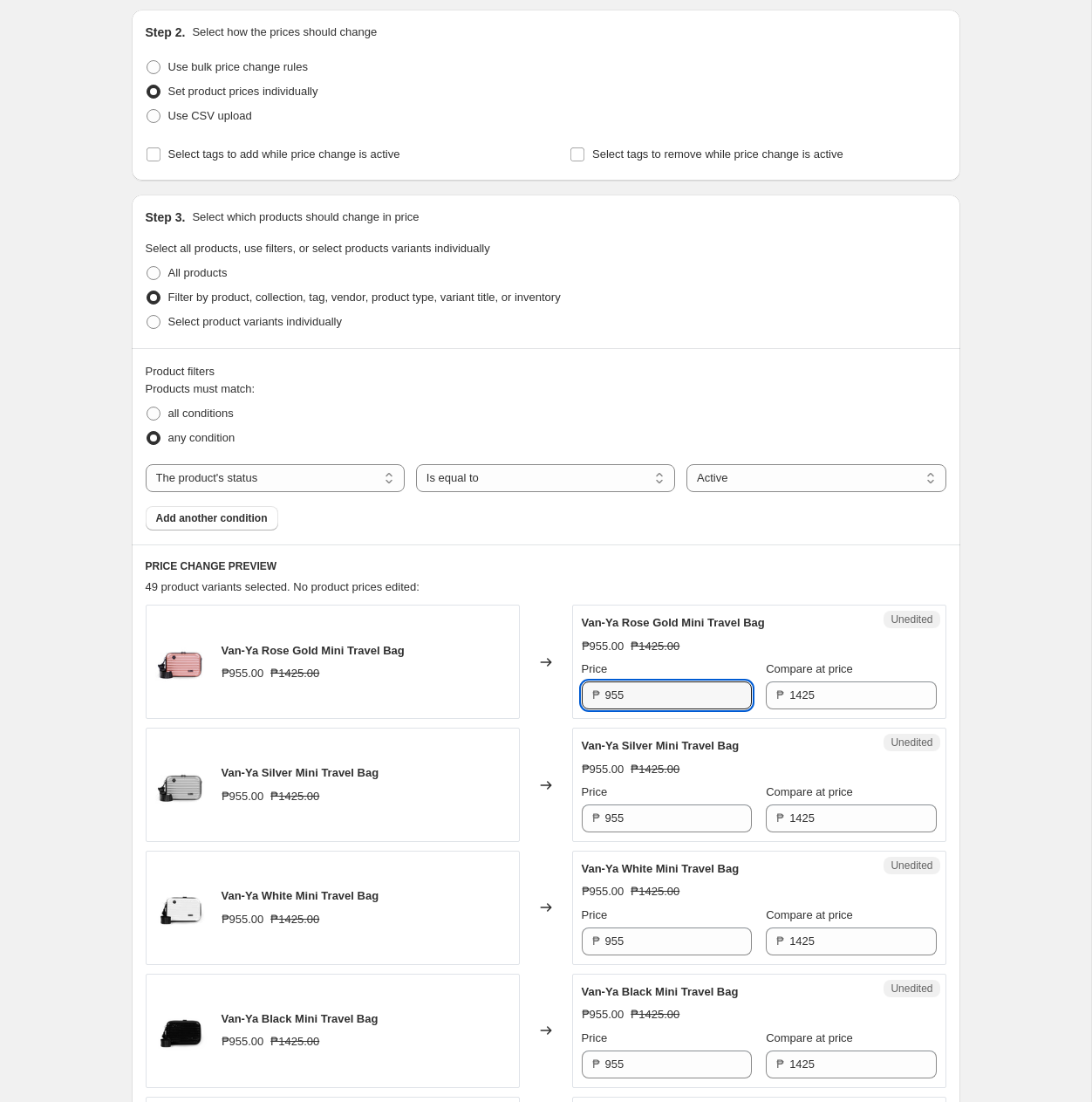paste on "98" 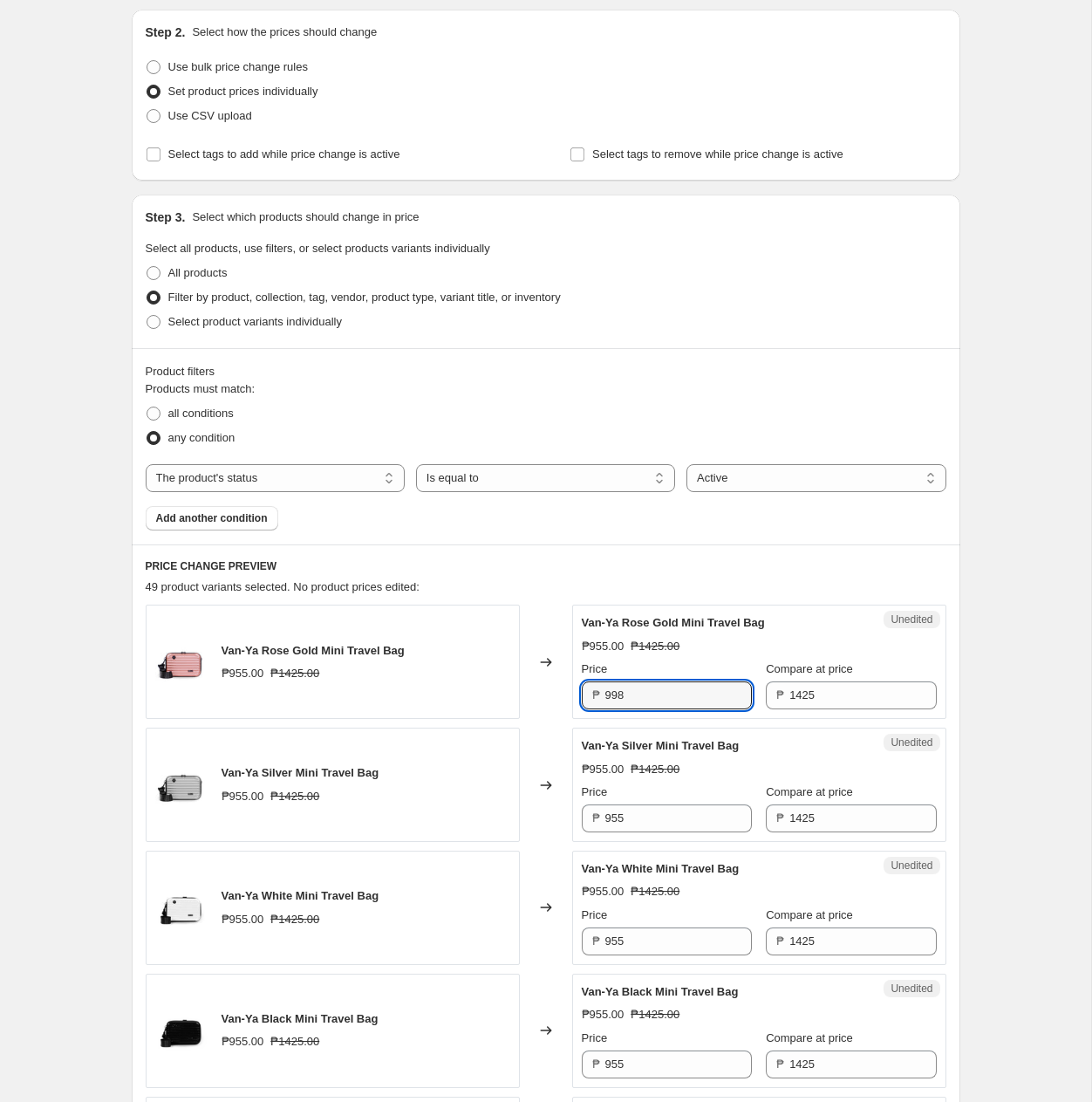 type on "998" 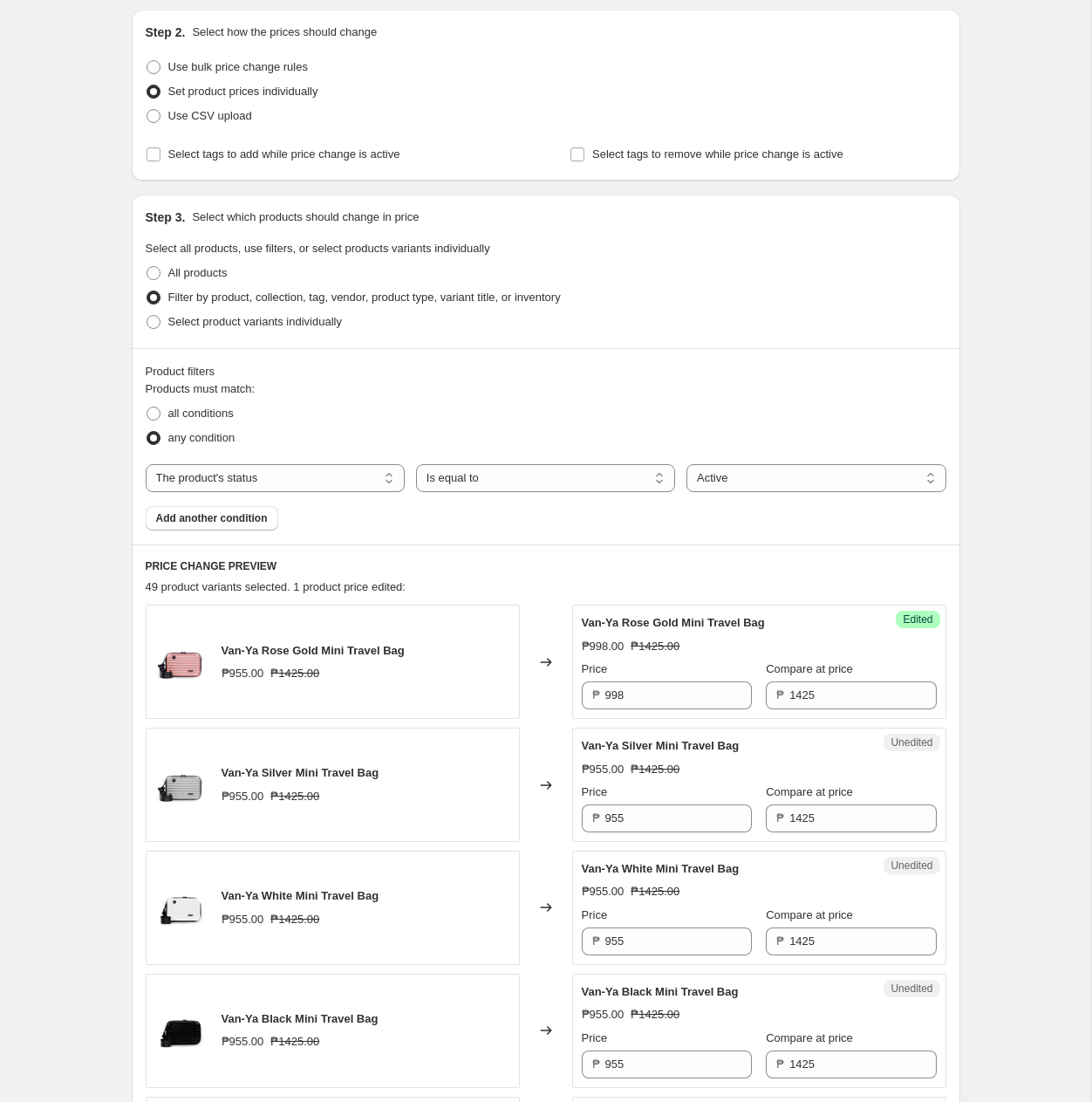 scroll, scrollTop: 196, scrollLeft: 0, axis: vertical 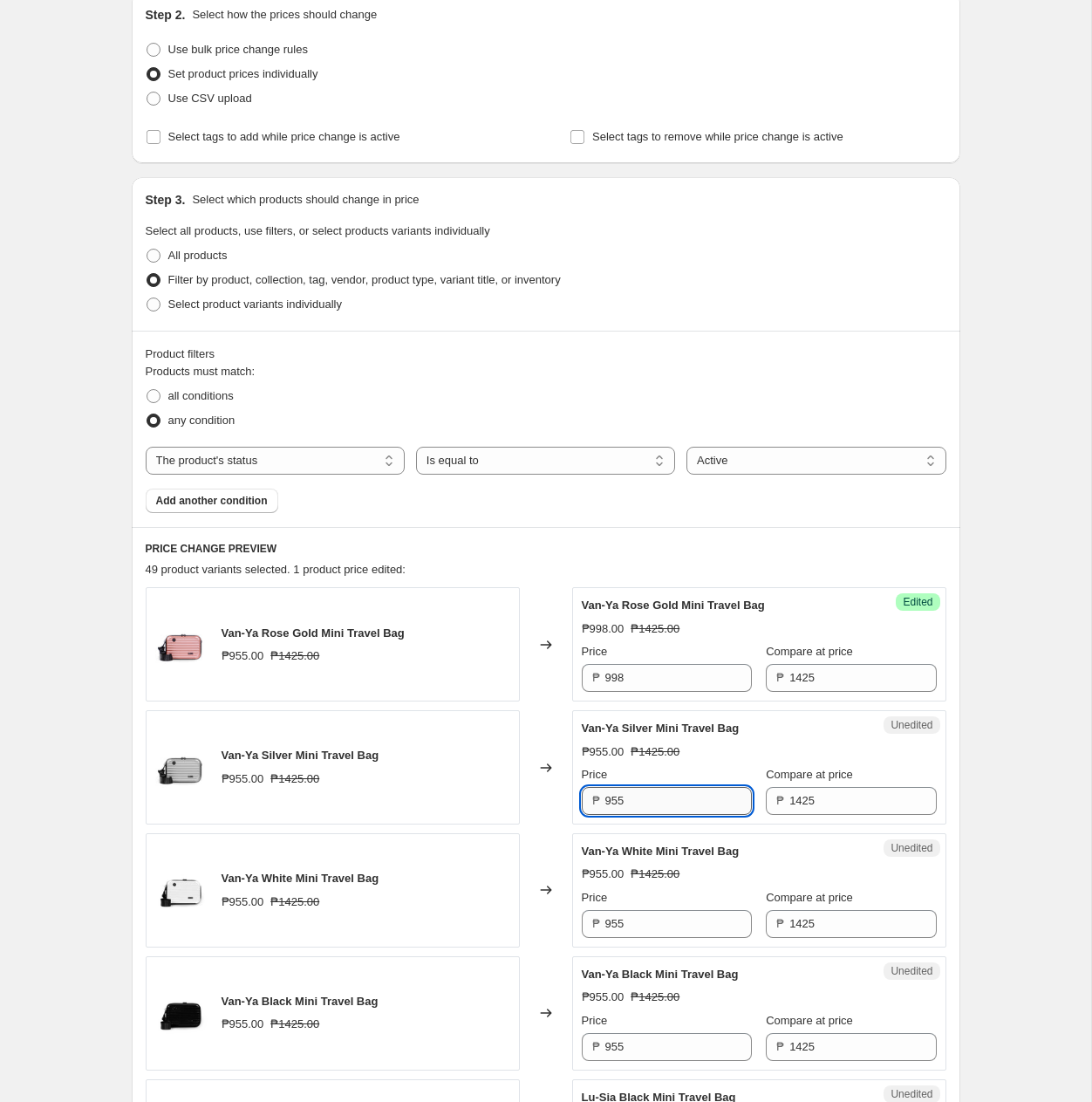 click on "955" at bounding box center [679, 801] 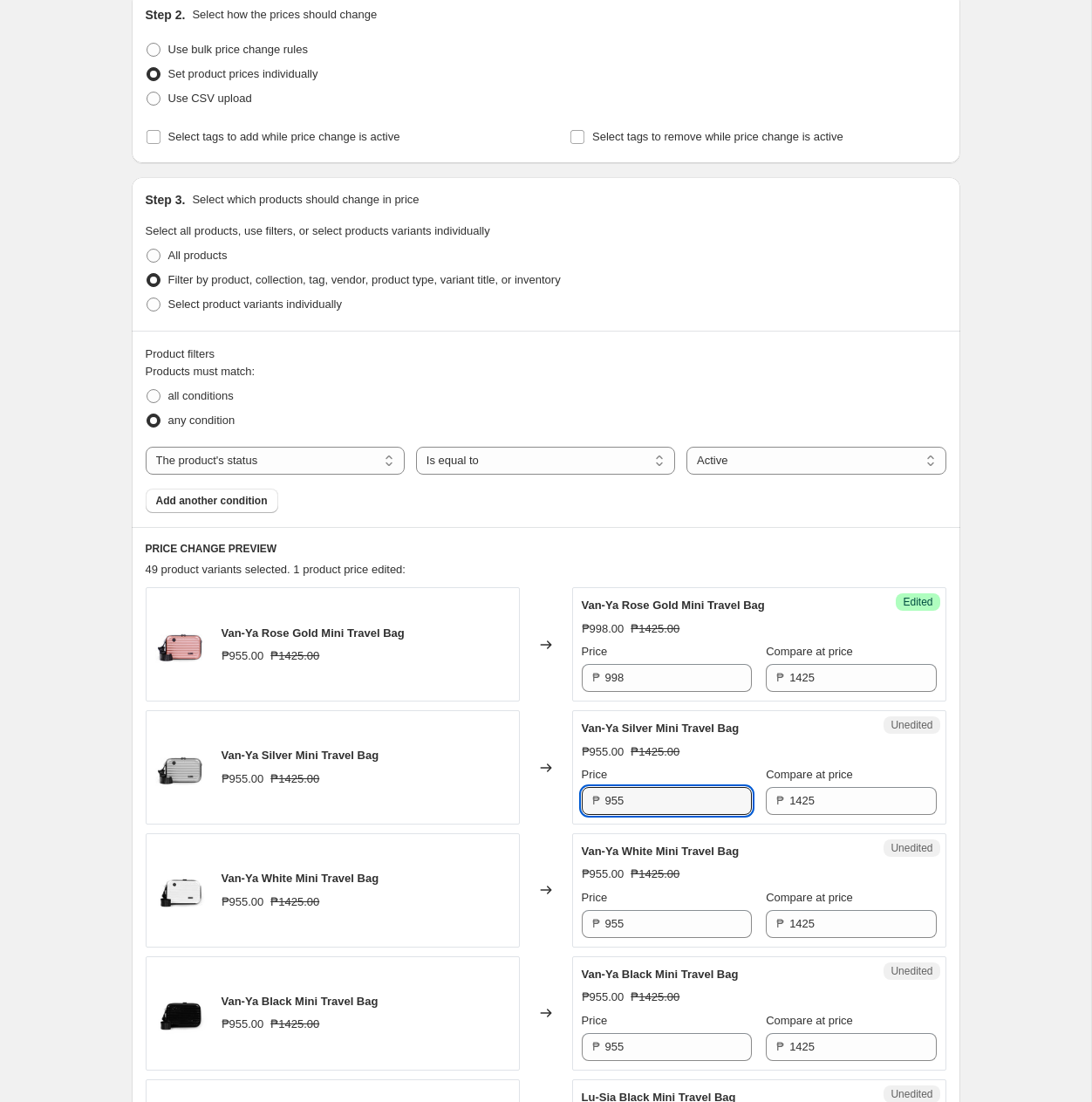 paste on "98" 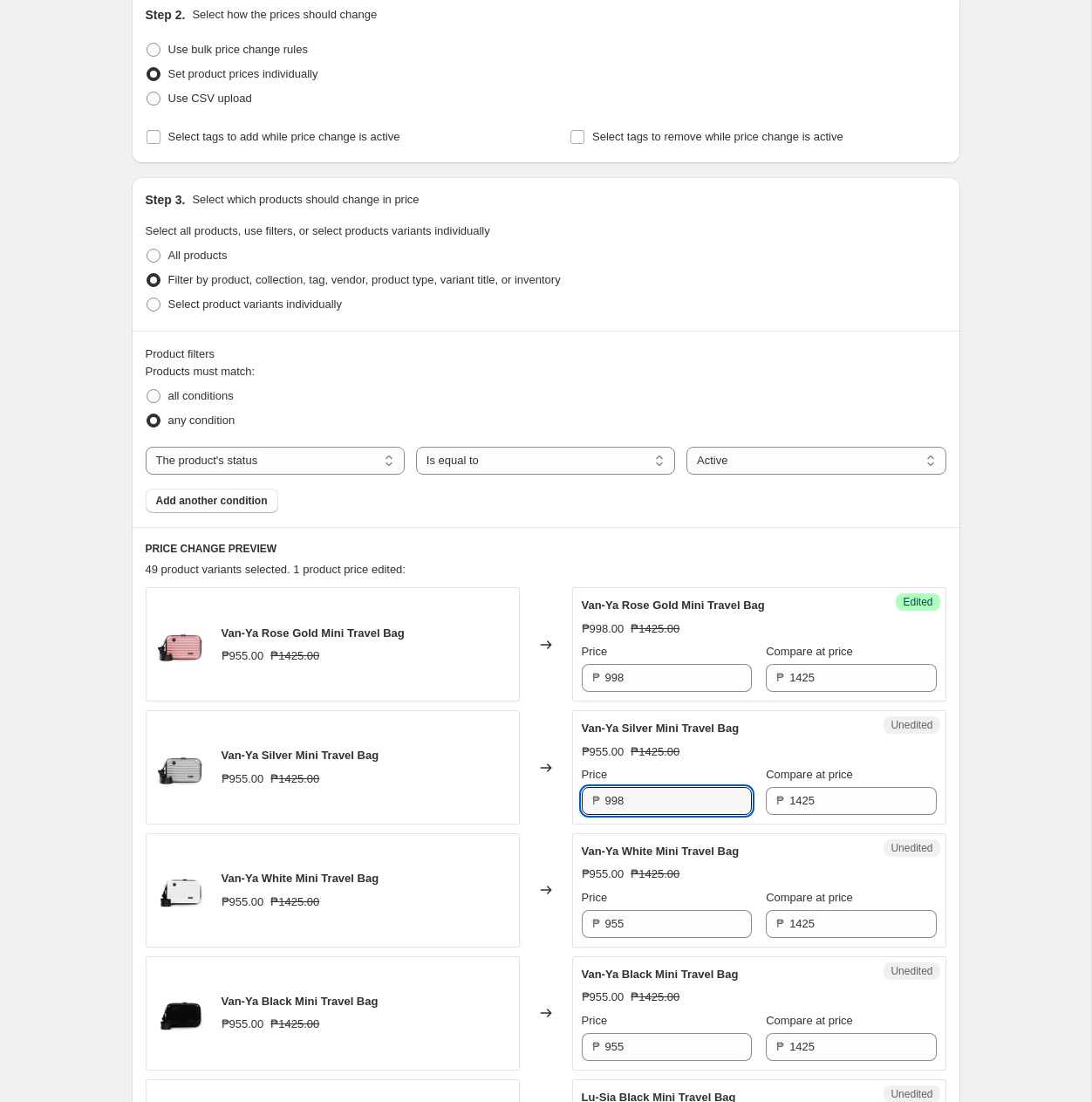 type on "998" 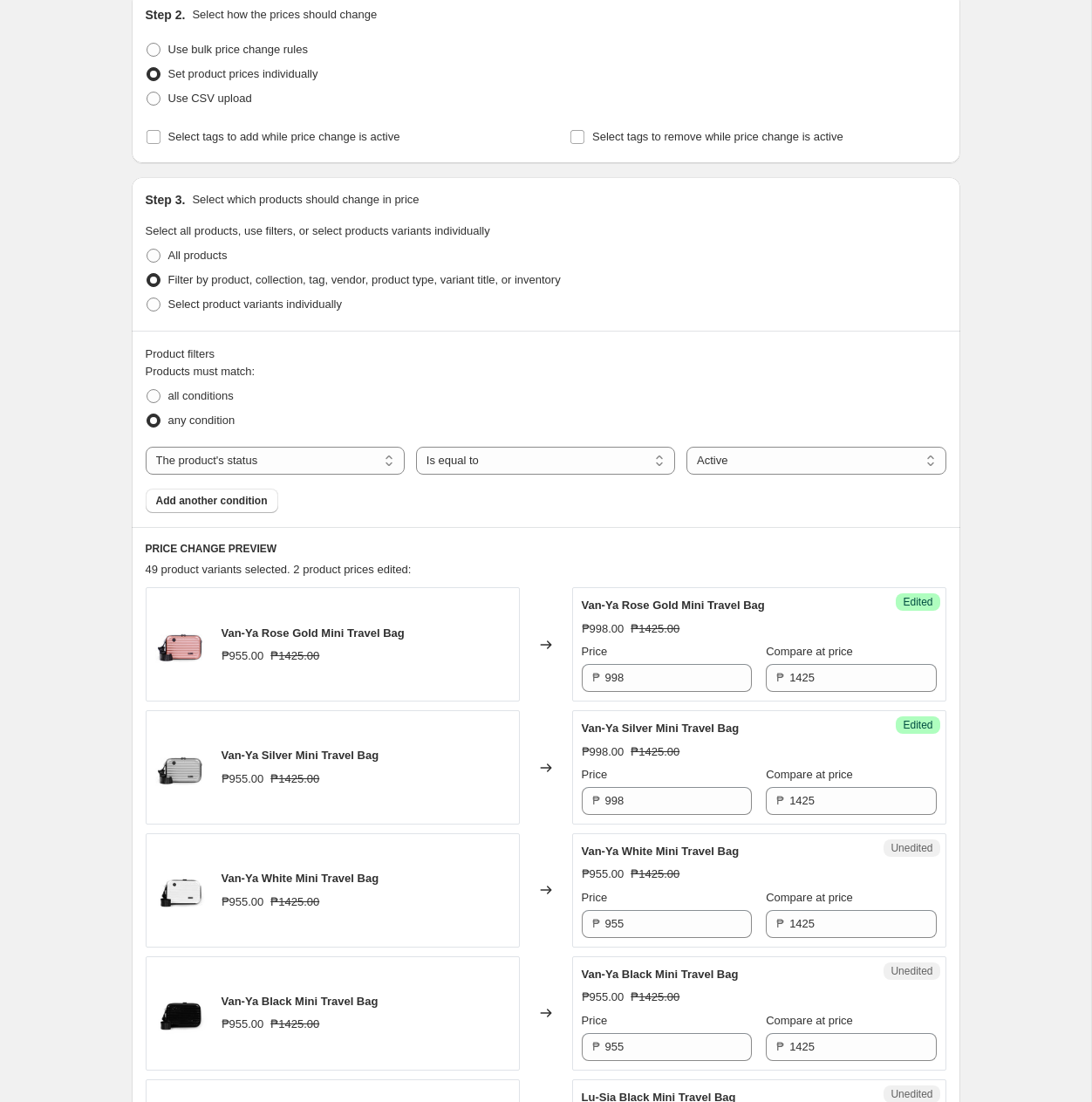 drag, startPoint x: 452, startPoint y: 790, endPoint x: 477, endPoint y: 807, distance: 30.23243 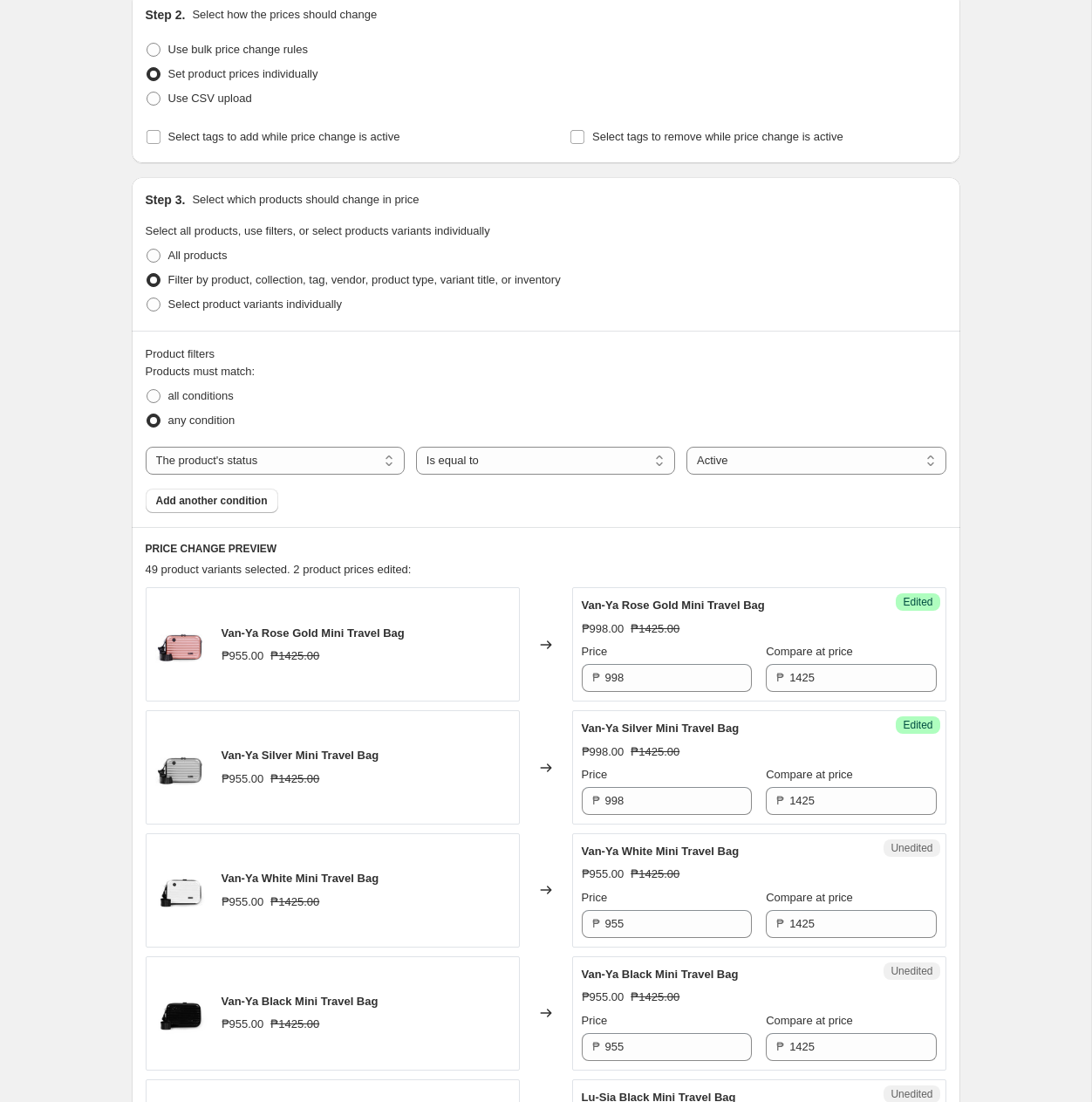 click on "Van-Ya Silver Mini Travel Bag ₱955.00 ₱1425.00" at bounding box center [332, 767] 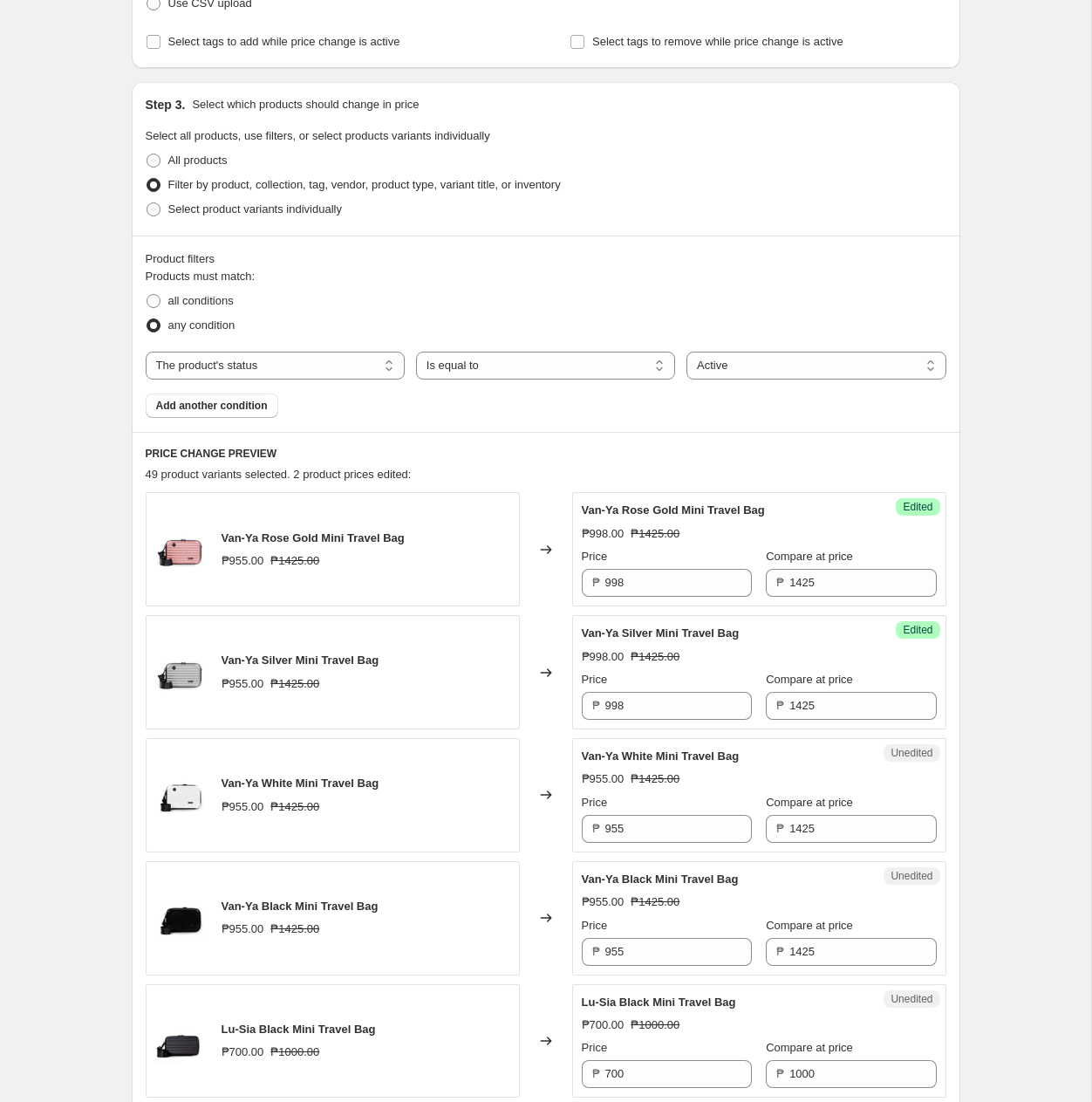 scroll, scrollTop: 315, scrollLeft: 0, axis: vertical 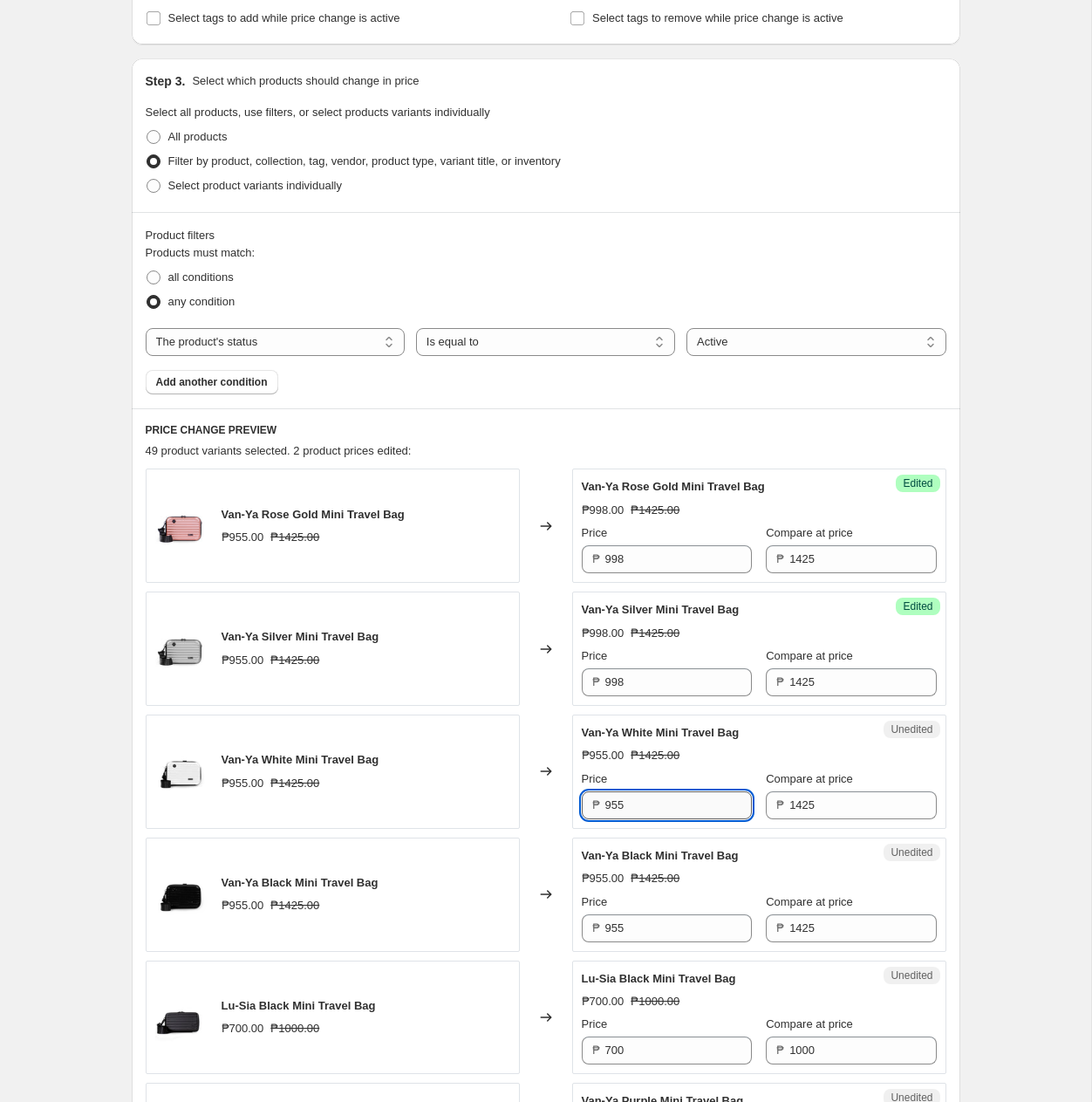 click on "955" at bounding box center [679, 805] 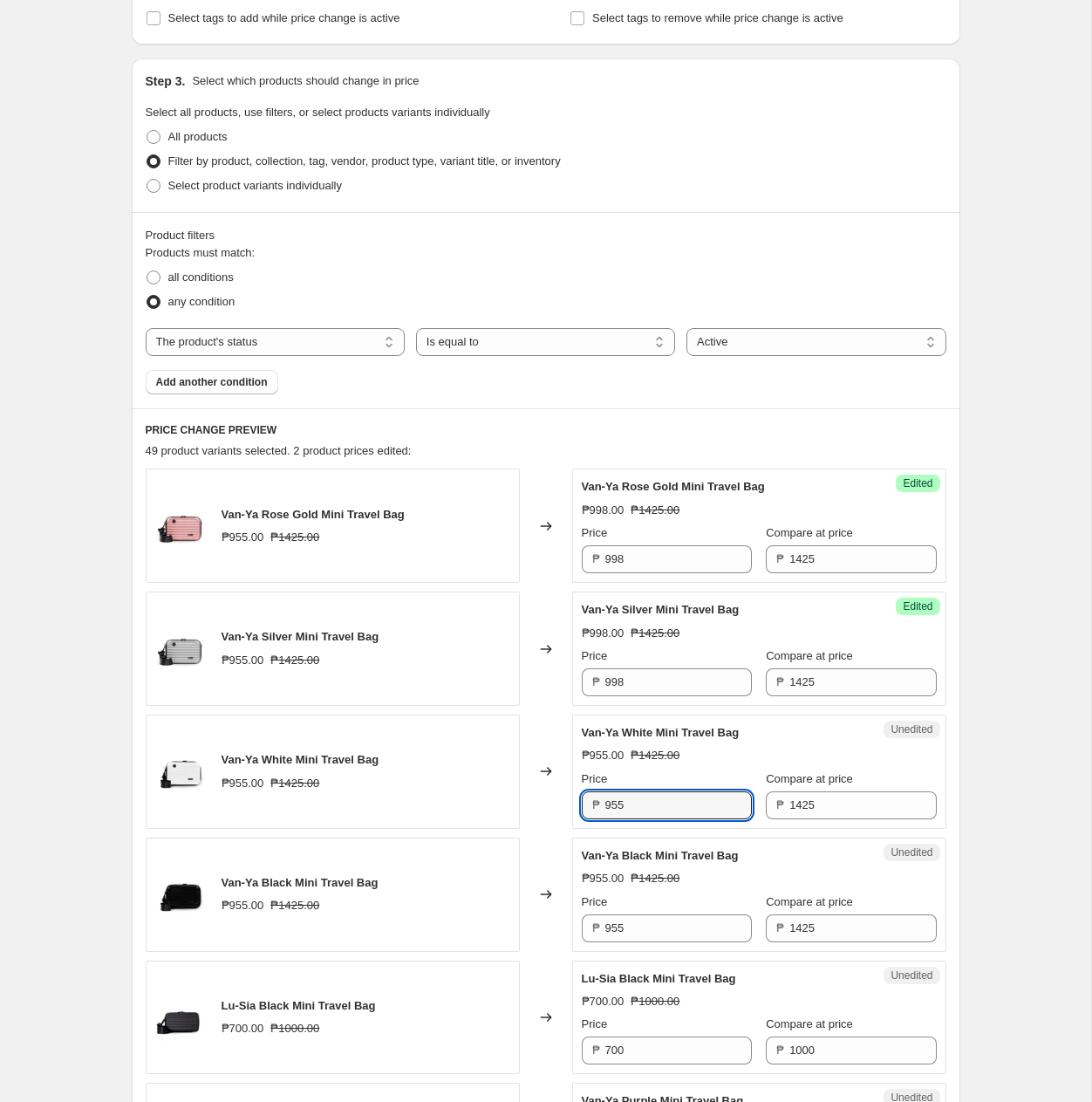 paste on "98" 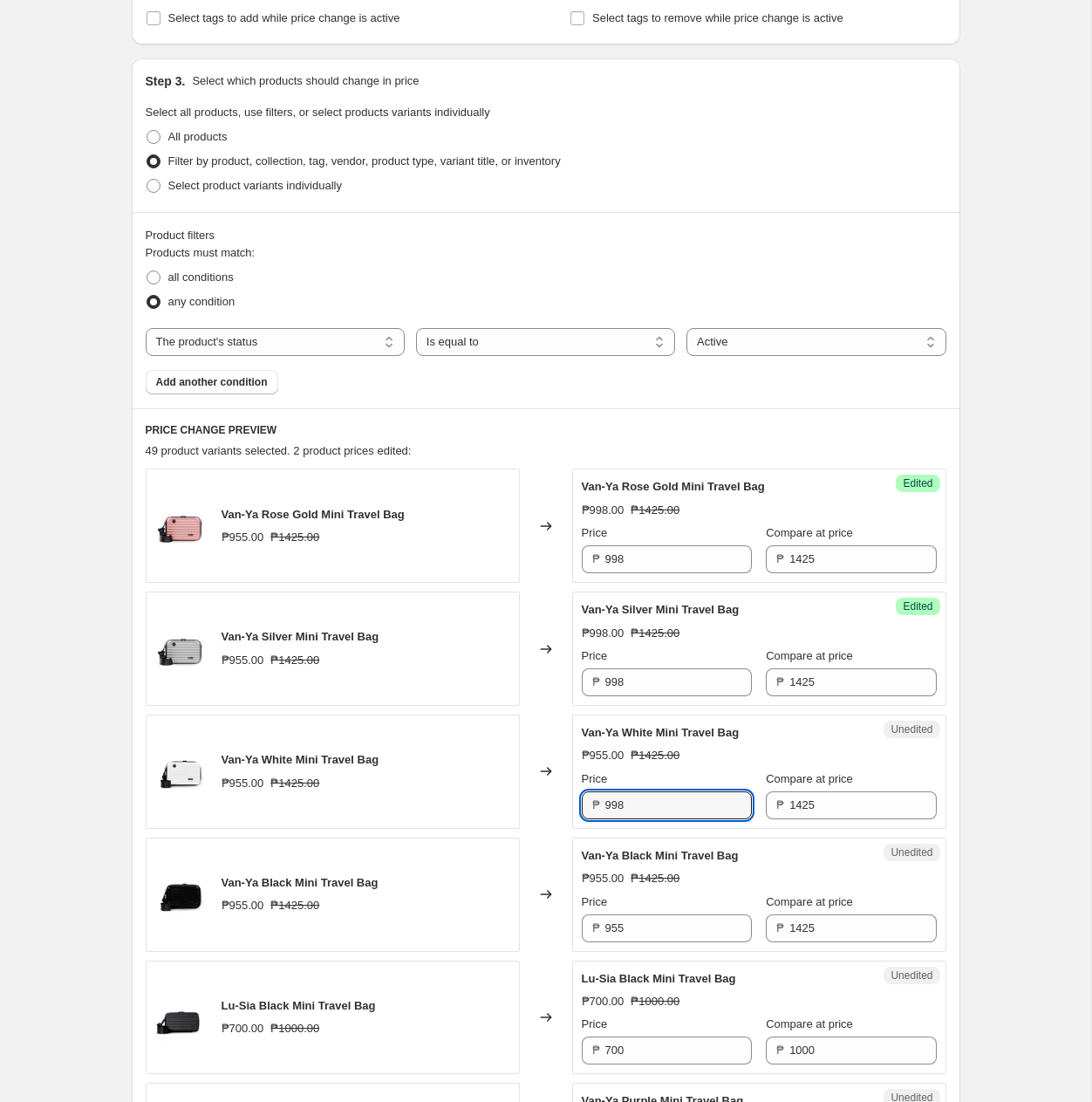 type on "998" 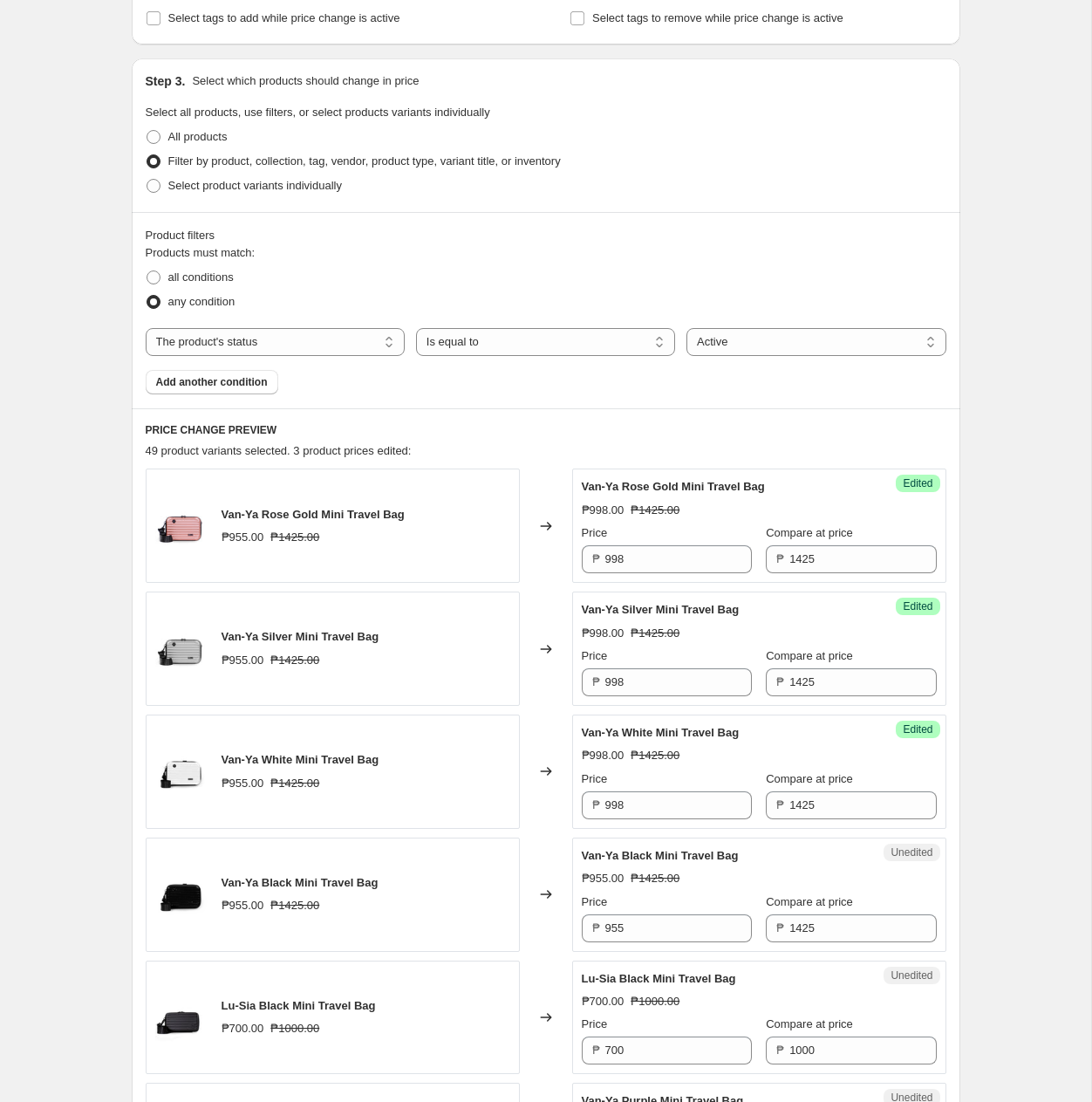 drag, startPoint x: 512, startPoint y: 796, endPoint x: 529, endPoint y: 818, distance: 27.80288 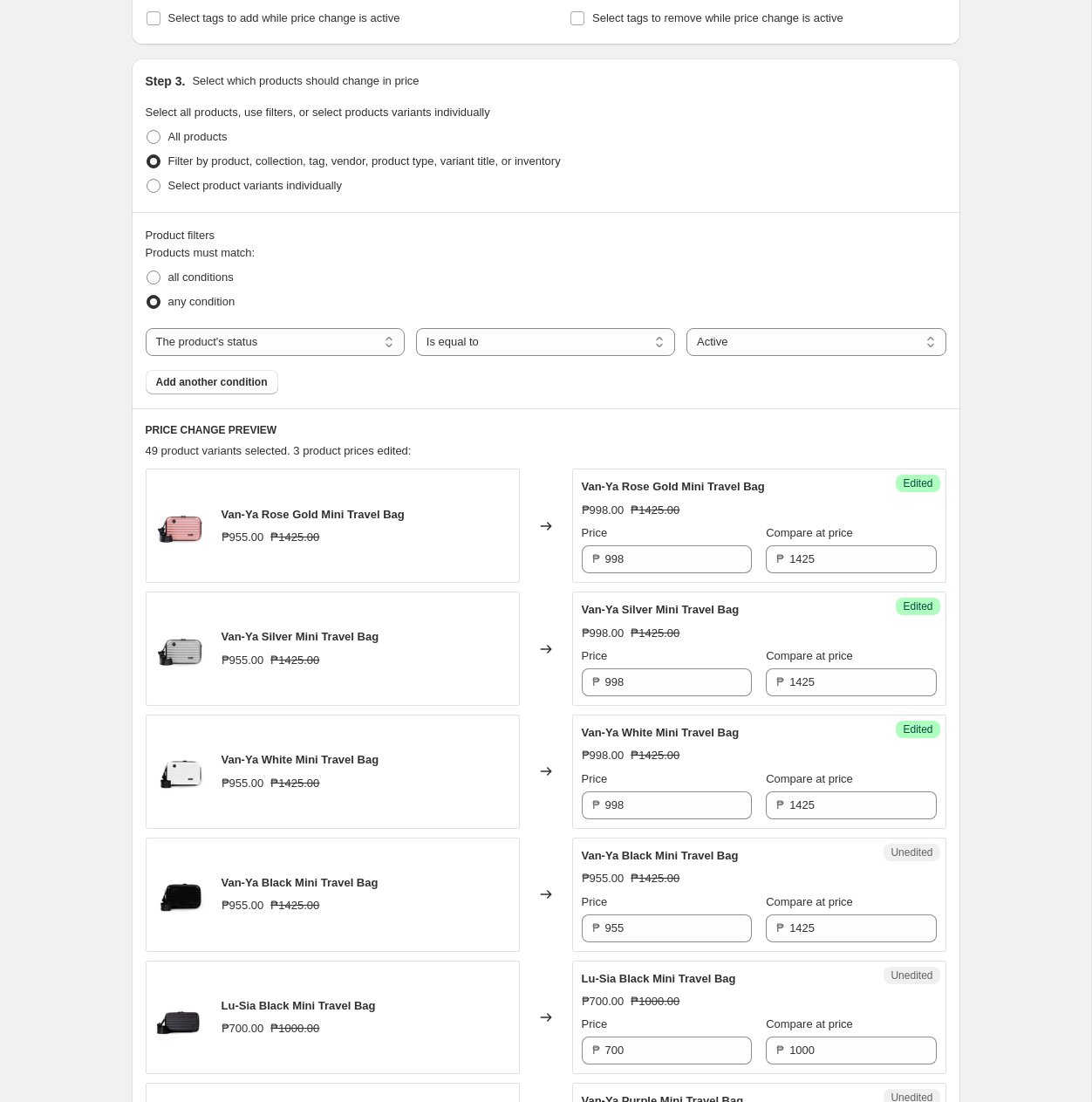 click on "Van-Ya White Mini Travel Bag ₱955.00 ₱1425.00" at bounding box center [332, 771] 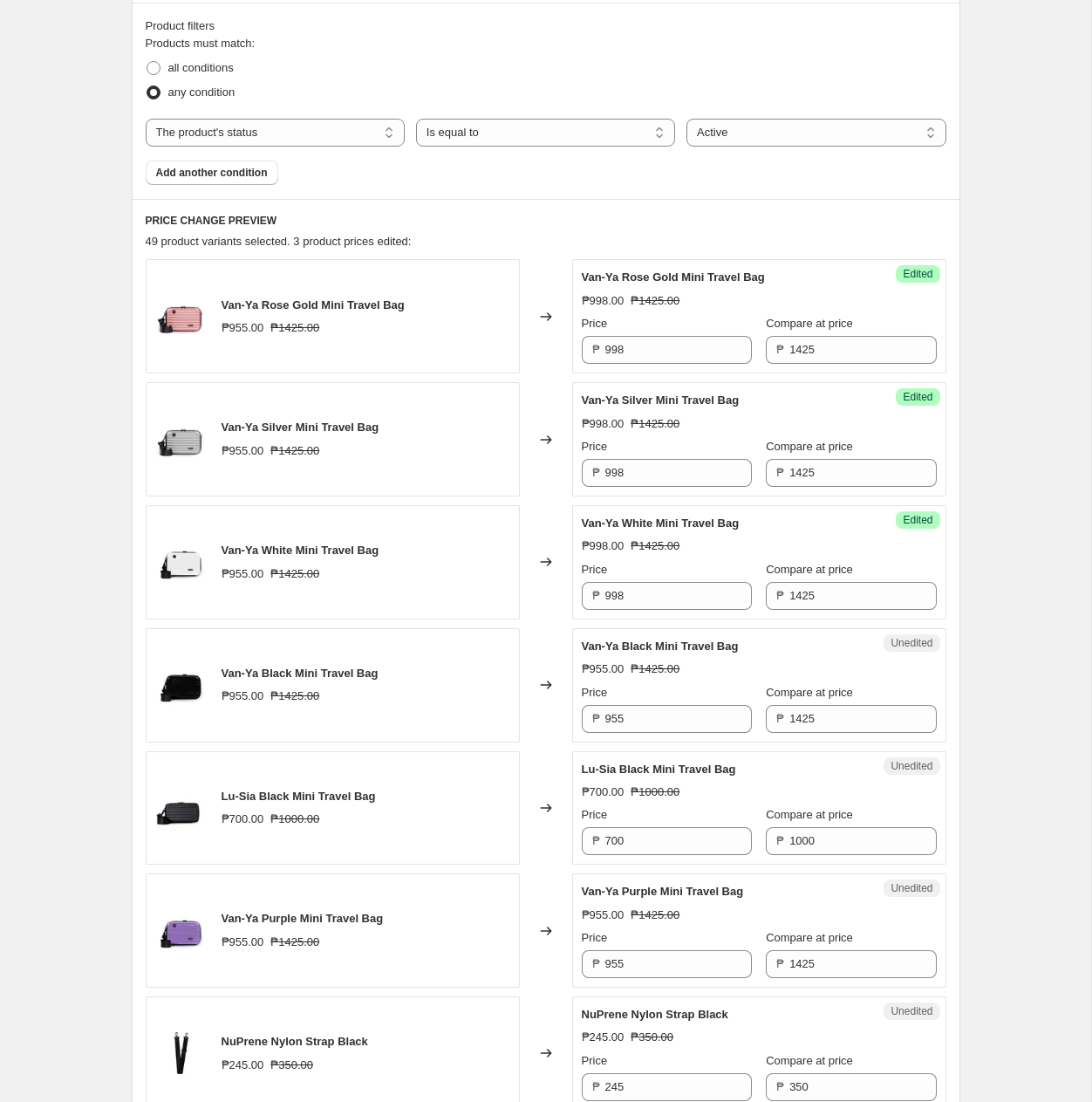 scroll, scrollTop: 536, scrollLeft: 0, axis: vertical 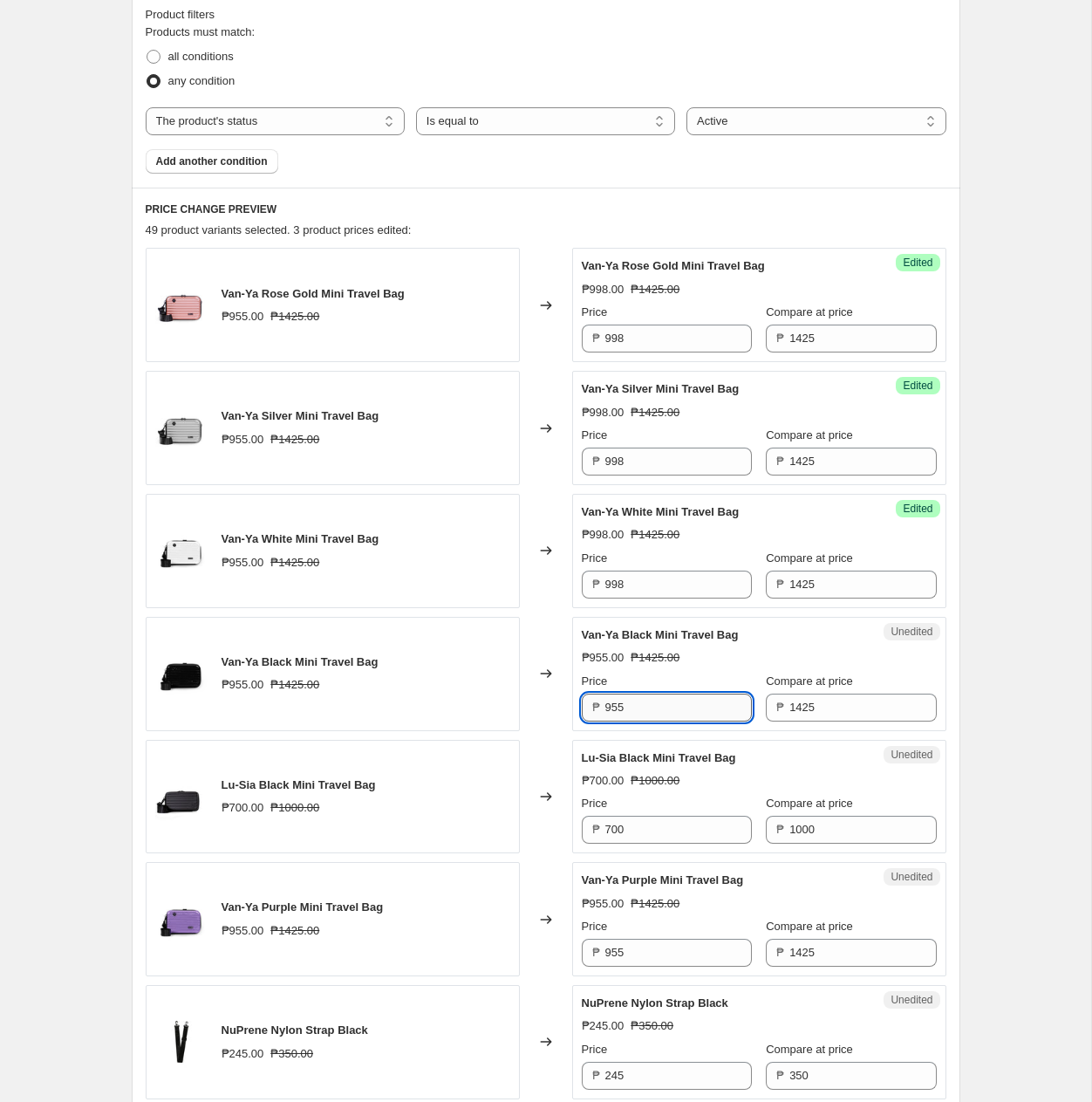 click on "955" at bounding box center [679, 708] 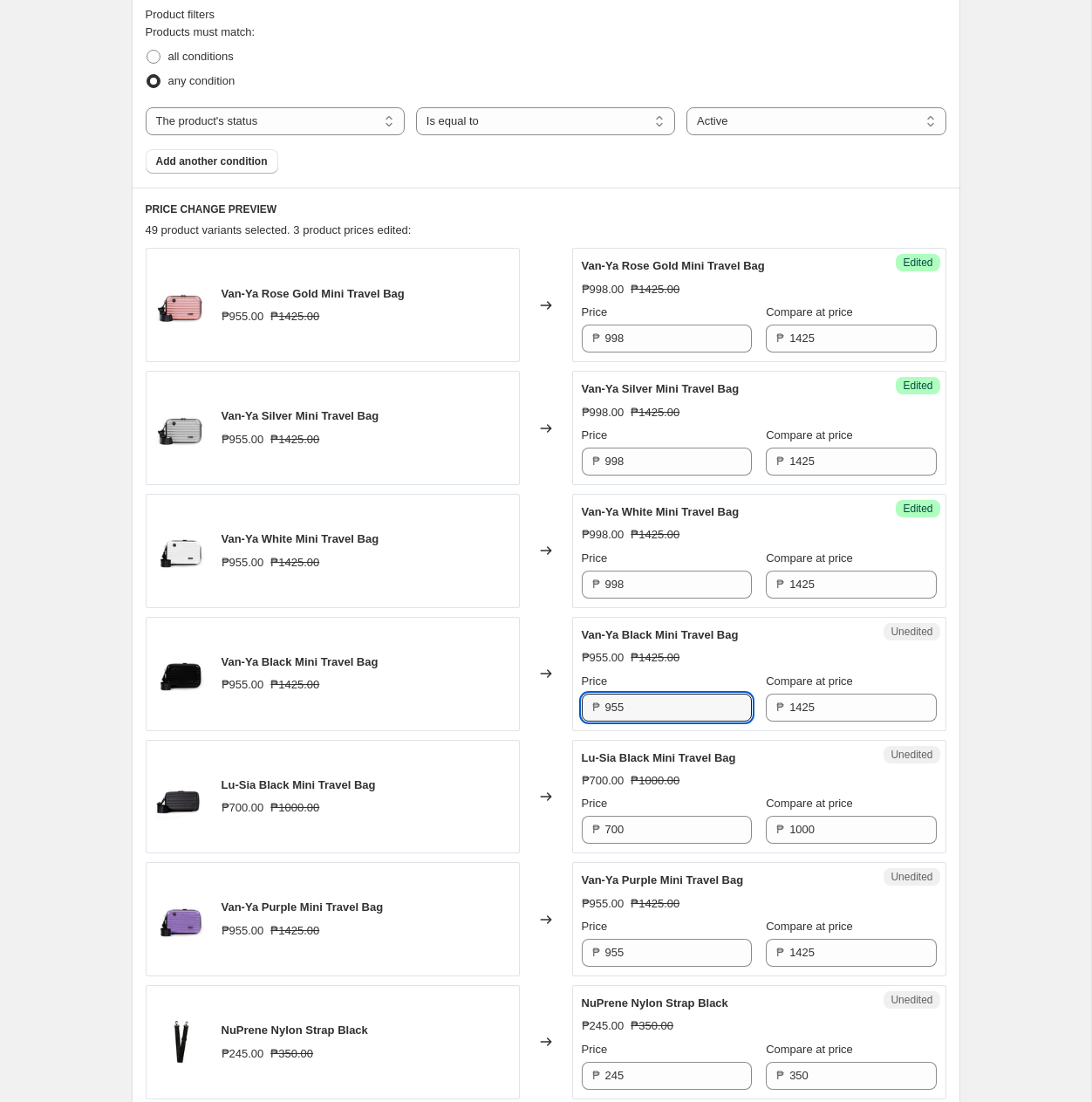 paste on "98" 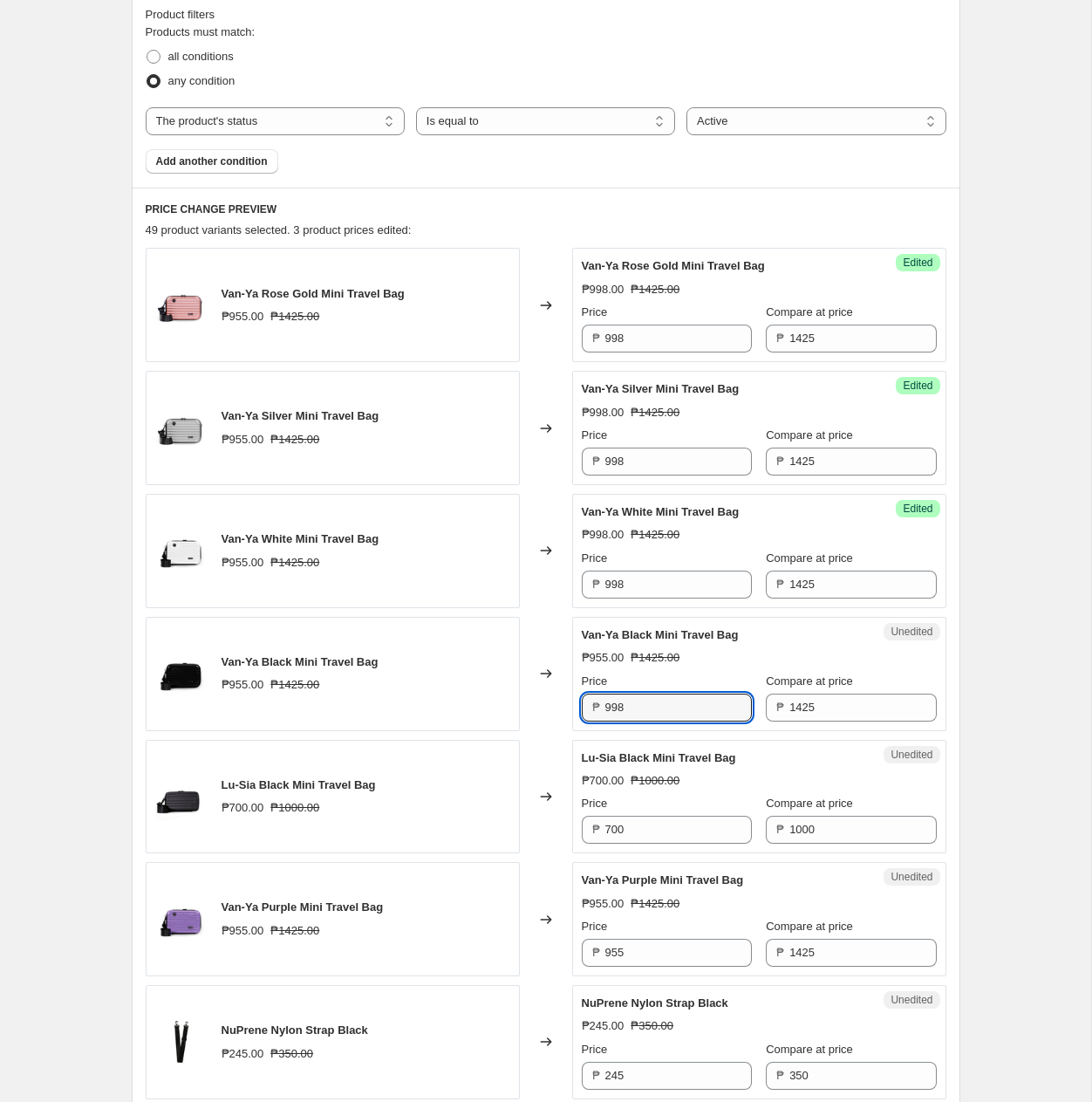 type on "998" 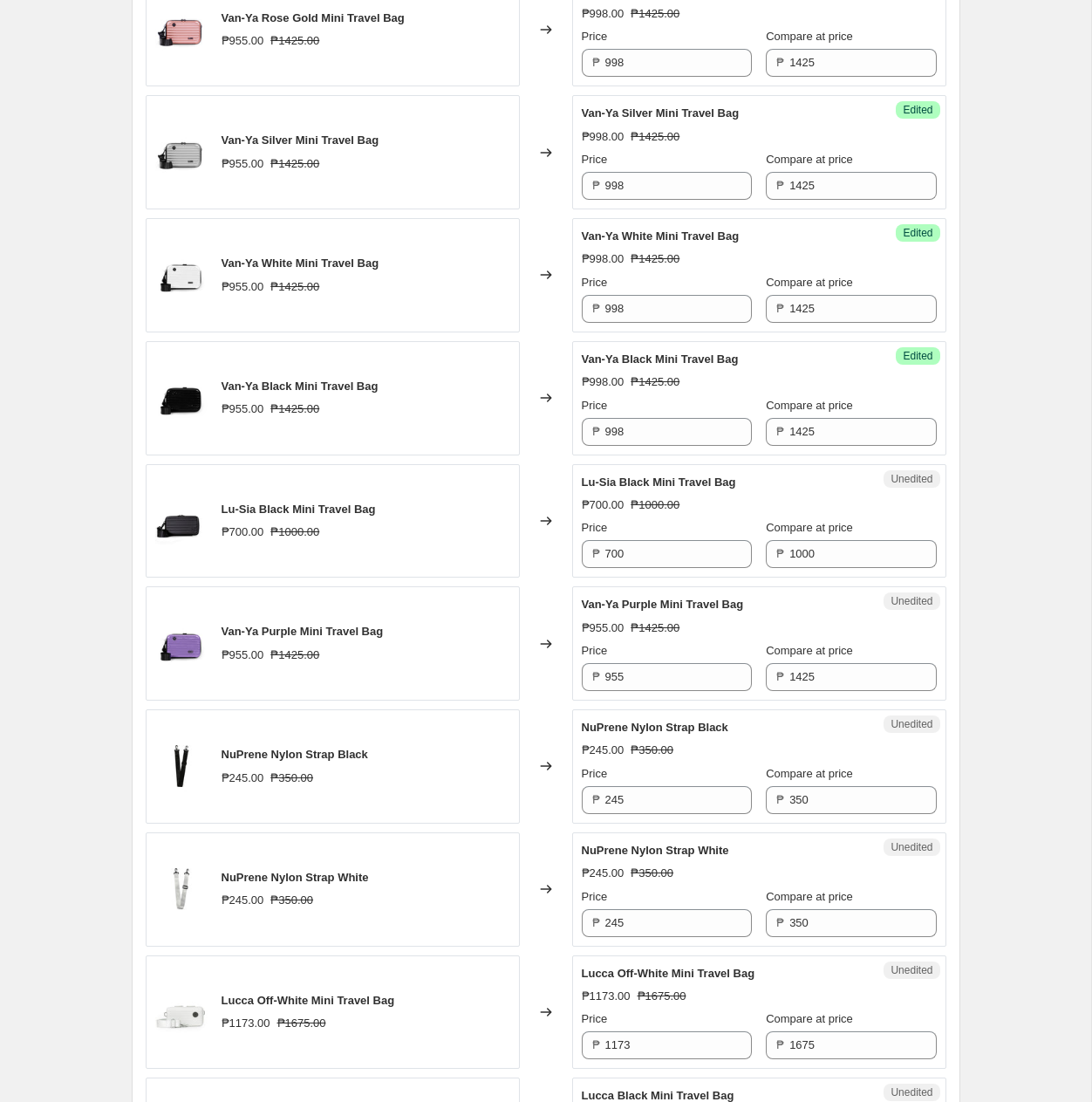 scroll, scrollTop: 817, scrollLeft: 0, axis: vertical 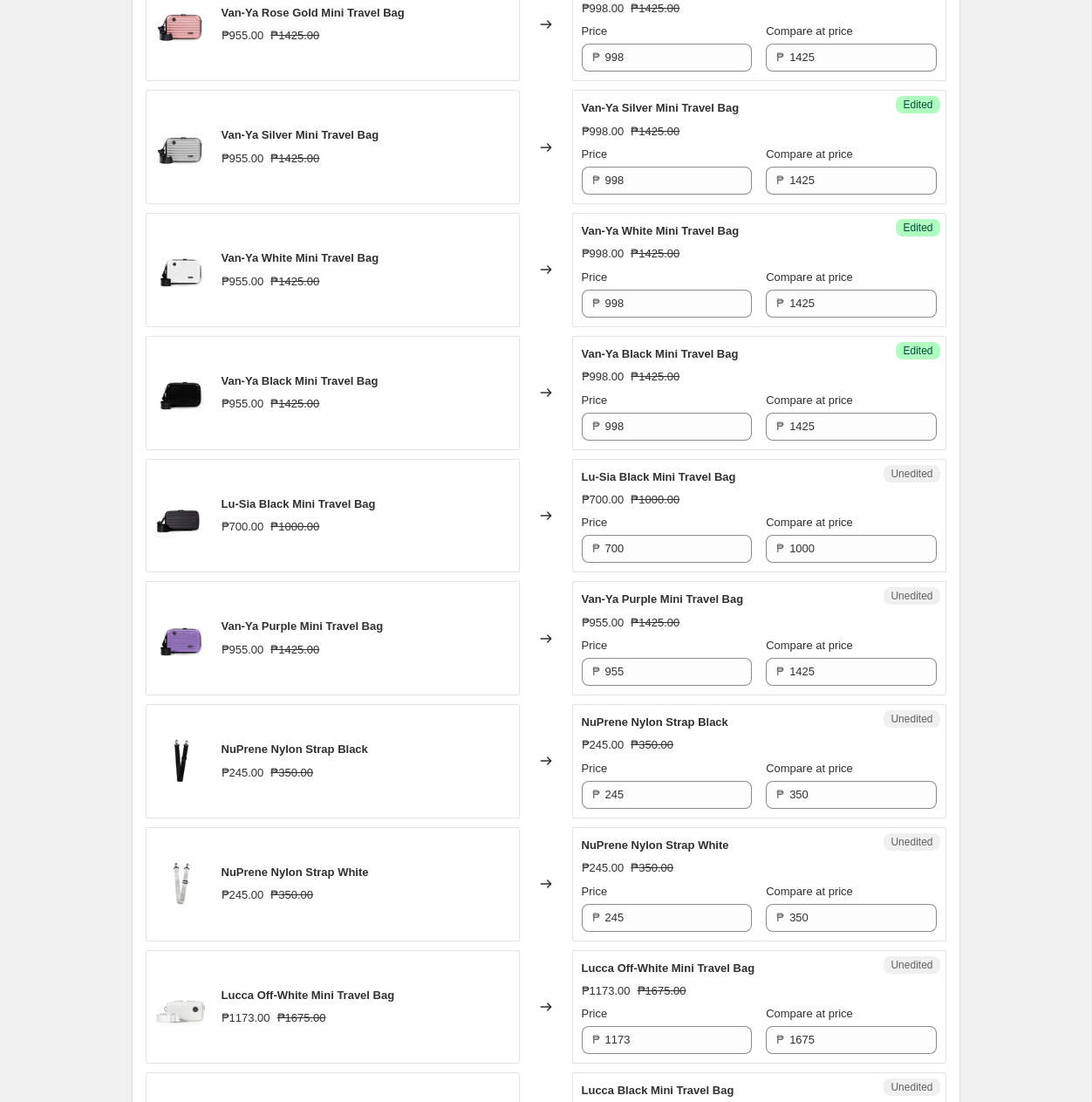 click on "Unedited Van-Ya Purple Mini Travel Bag ₱955.00 ₱1425.00 Price ₱ 955 Compare at price ₱ 1425" at bounding box center [759, 638] 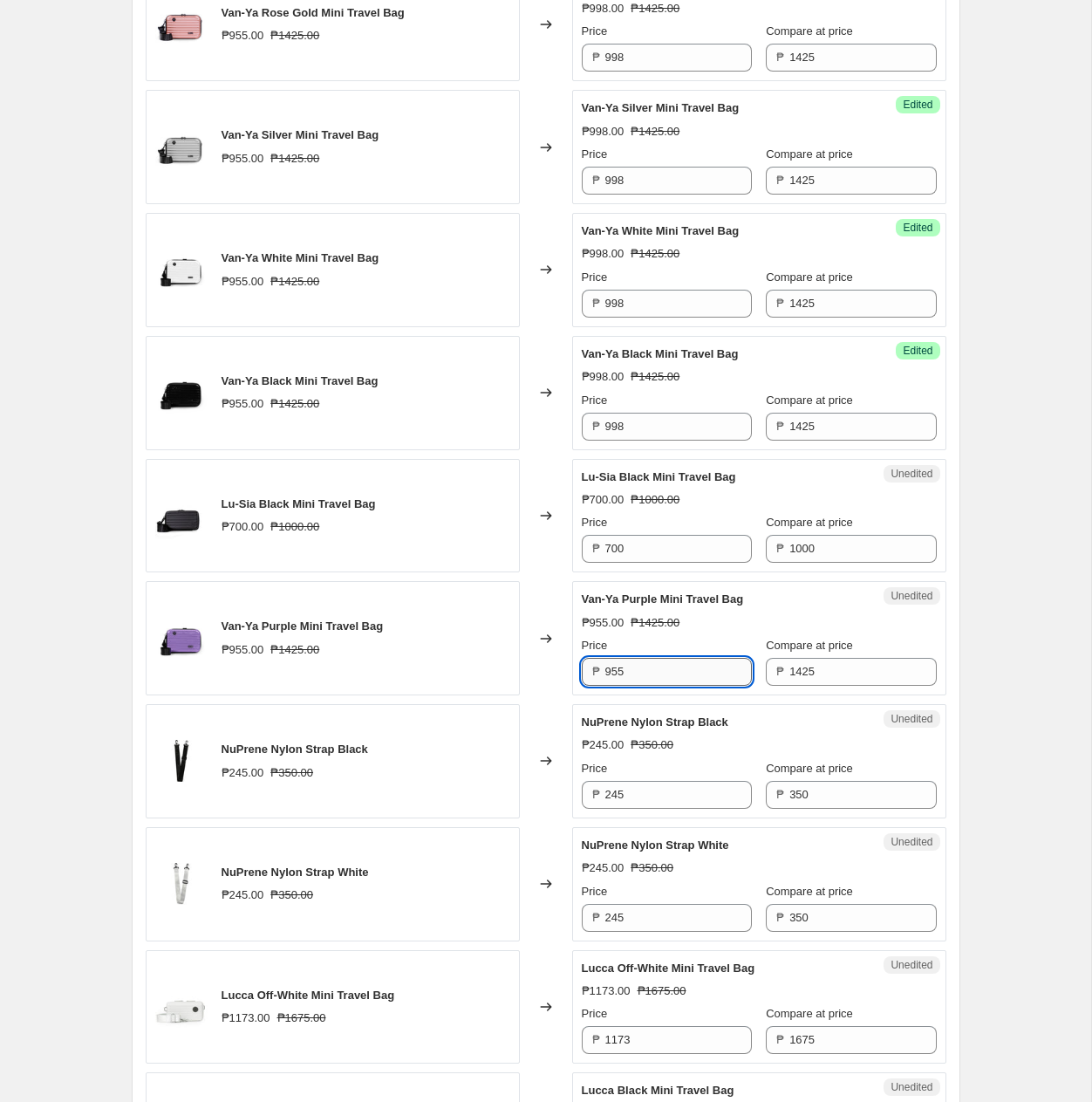 click on "955" at bounding box center (679, 672) 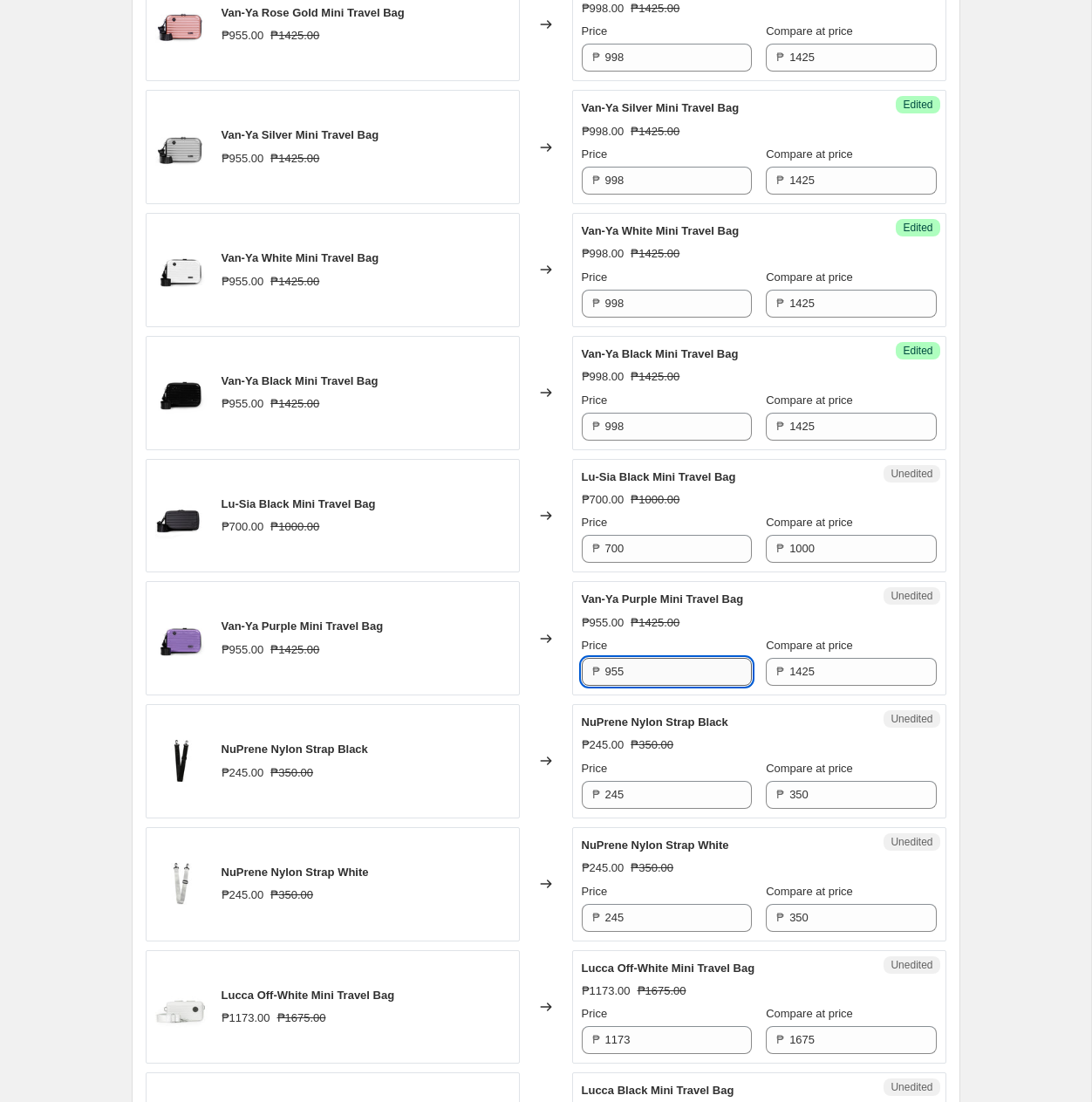 paste on "98" 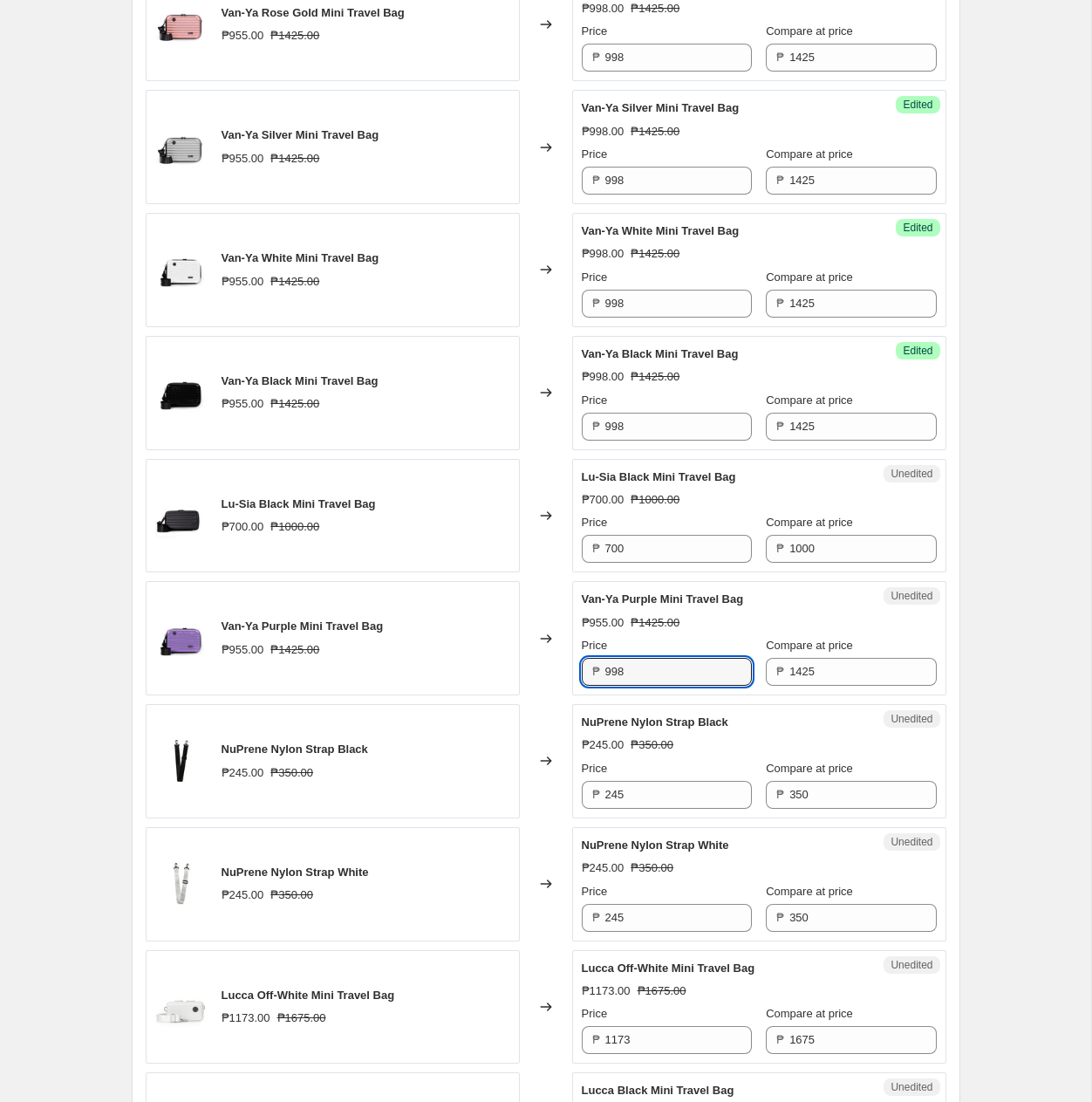 type on "998" 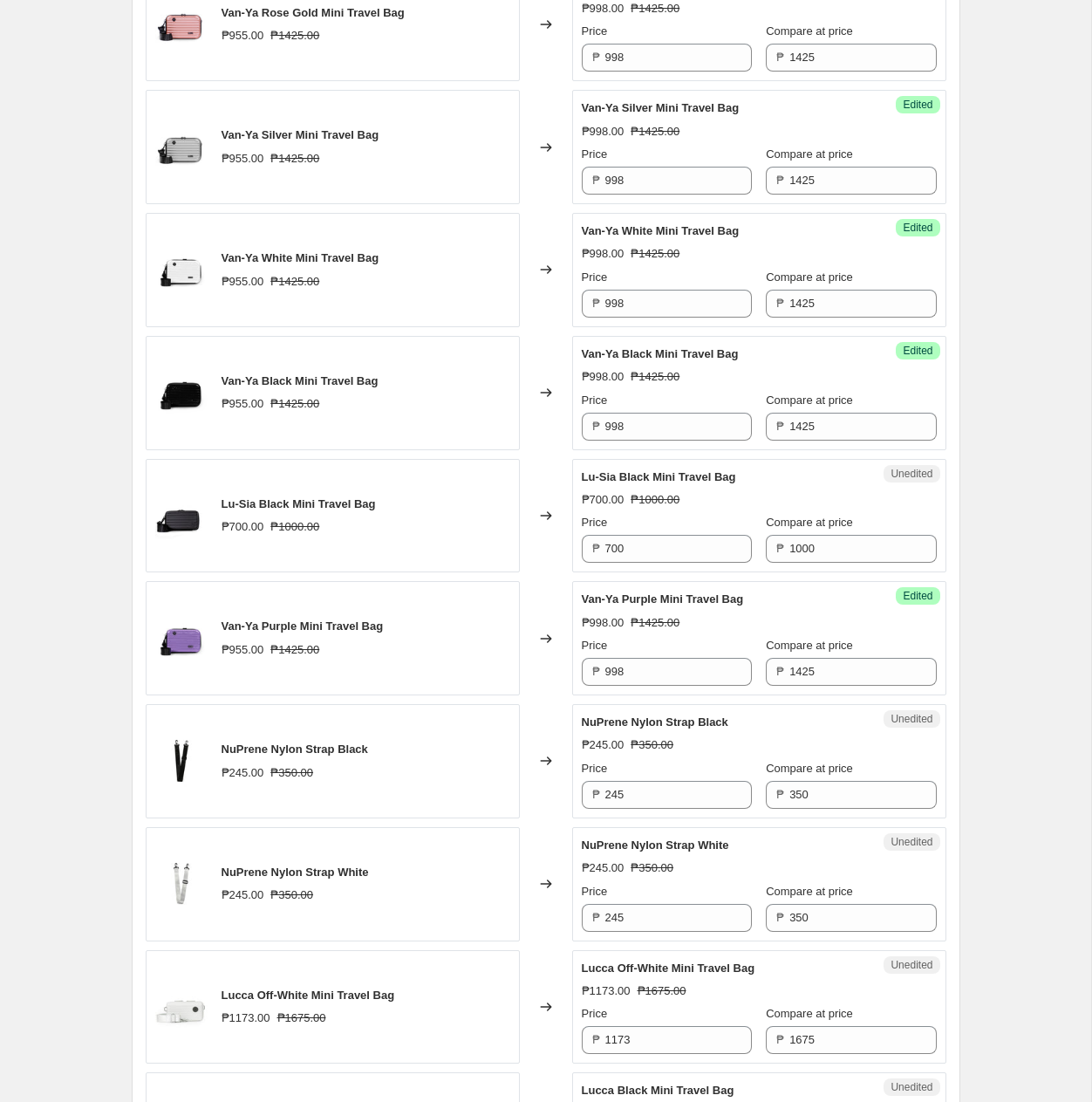 click on "Van-Ya Purple Mini Travel Bag ₱955.00 ₱1425.00" at bounding box center [332, 638] 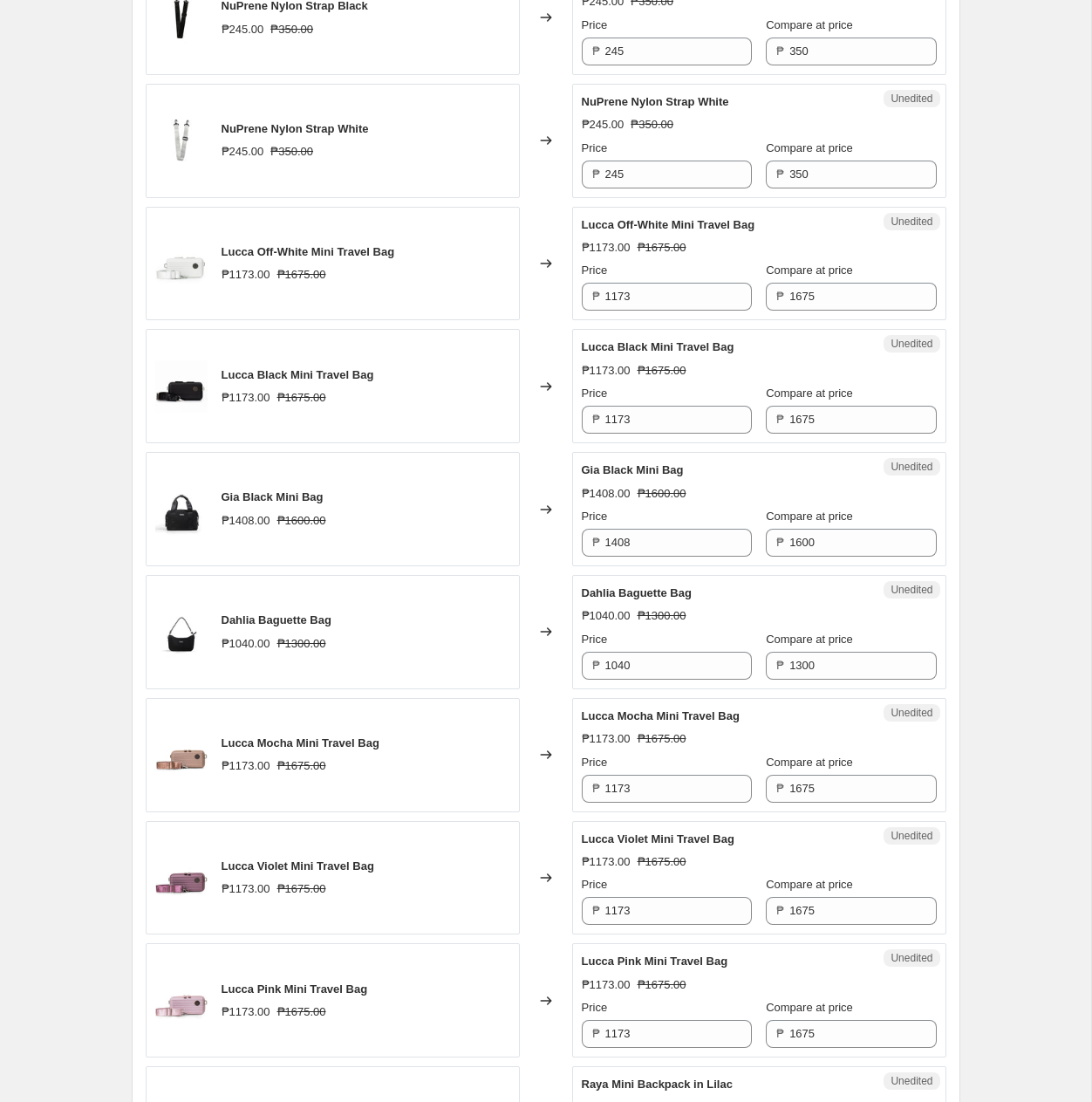 scroll, scrollTop: 1656, scrollLeft: 0, axis: vertical 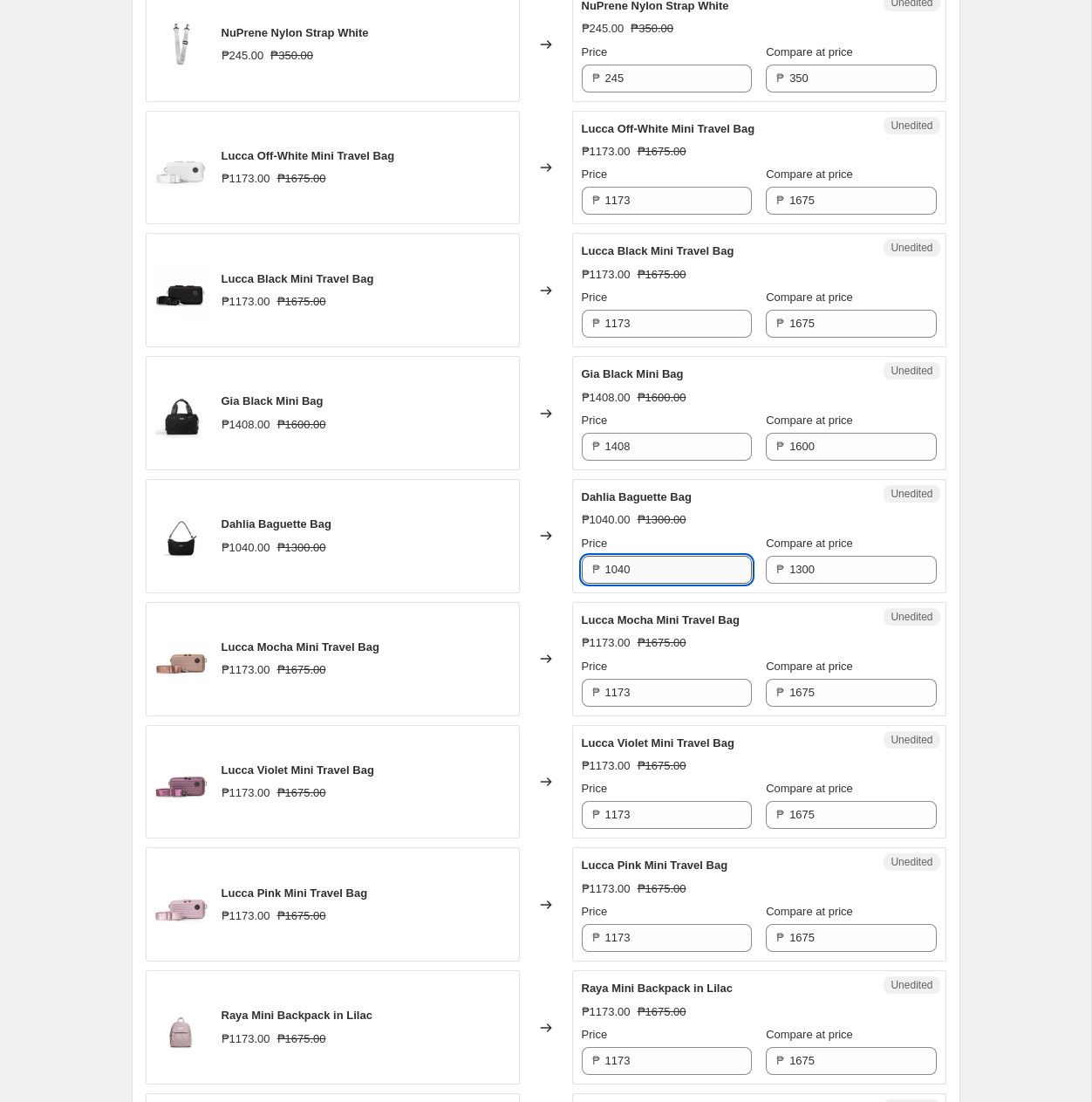 click on "1040" at bounding box center [679, 570] 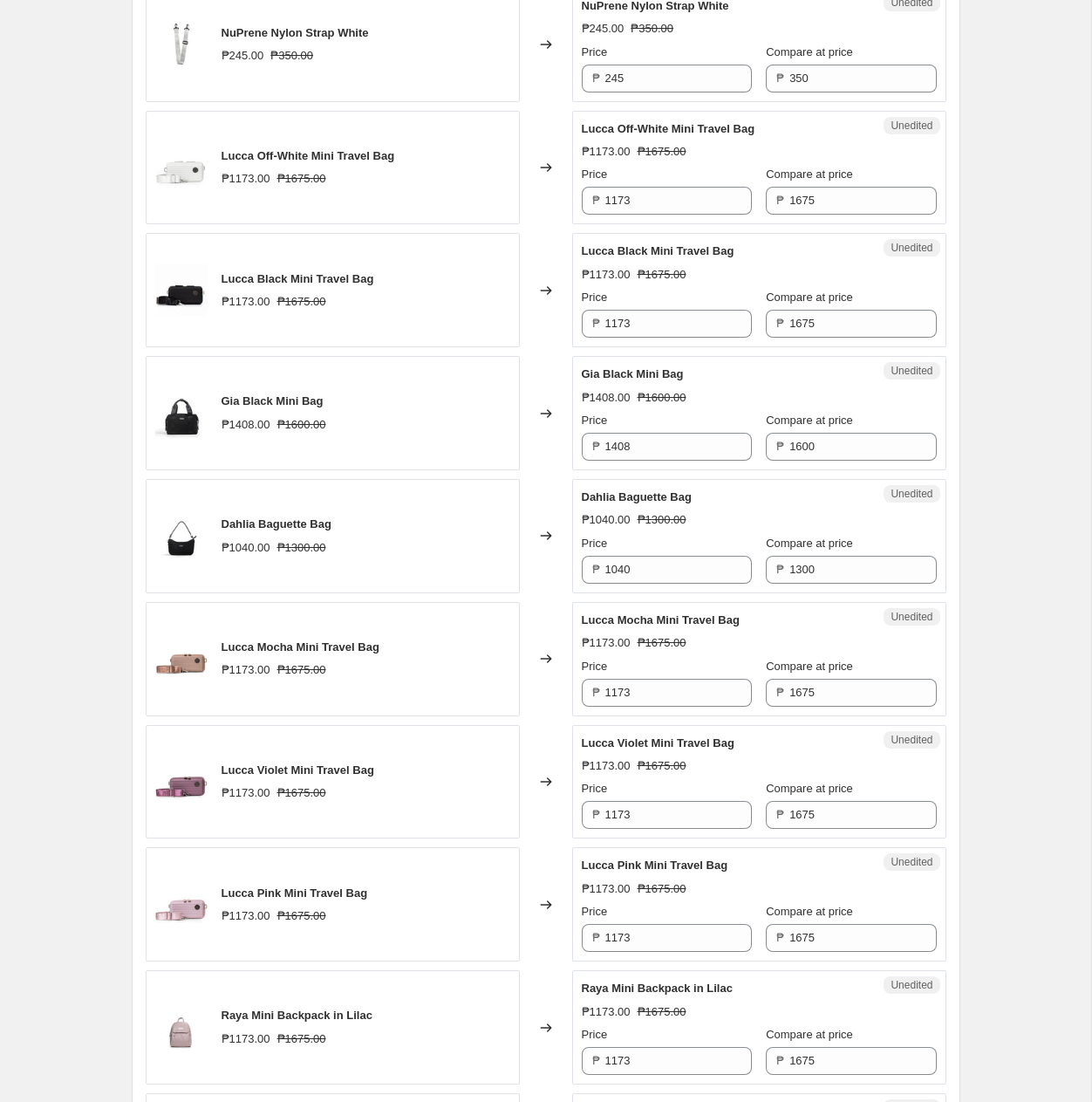 click on "₱1173.00" at bounding box center (606, 643) 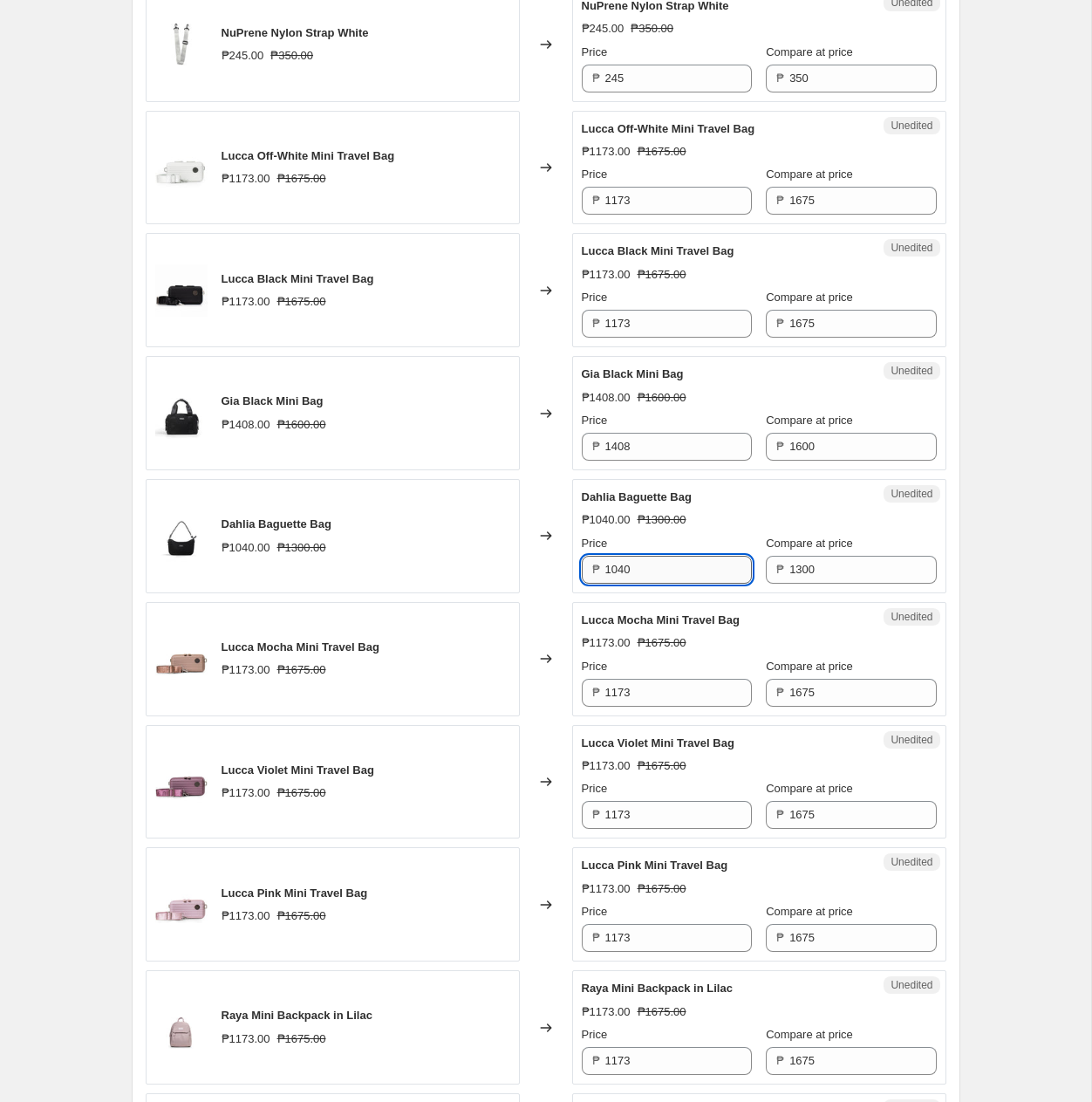 click on "1040" at bounding box center [679, 570] 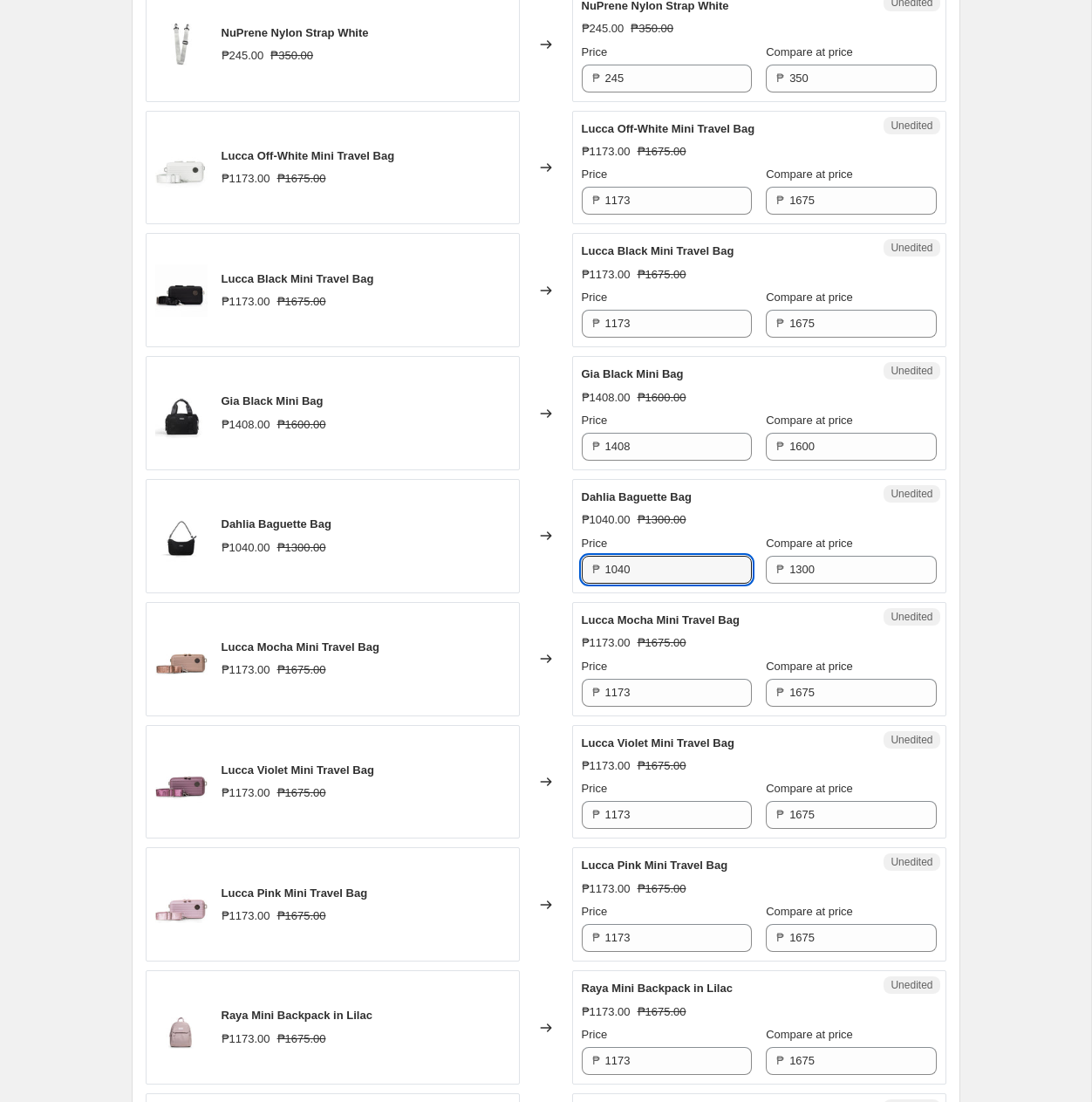 click on "Unedited Lucca Mocha Mini Travel Bag ₱1173.00 ₱1675.00 Price ₱ 1173 Compare at price ₱ 1675" at bounding box center [759, 659] 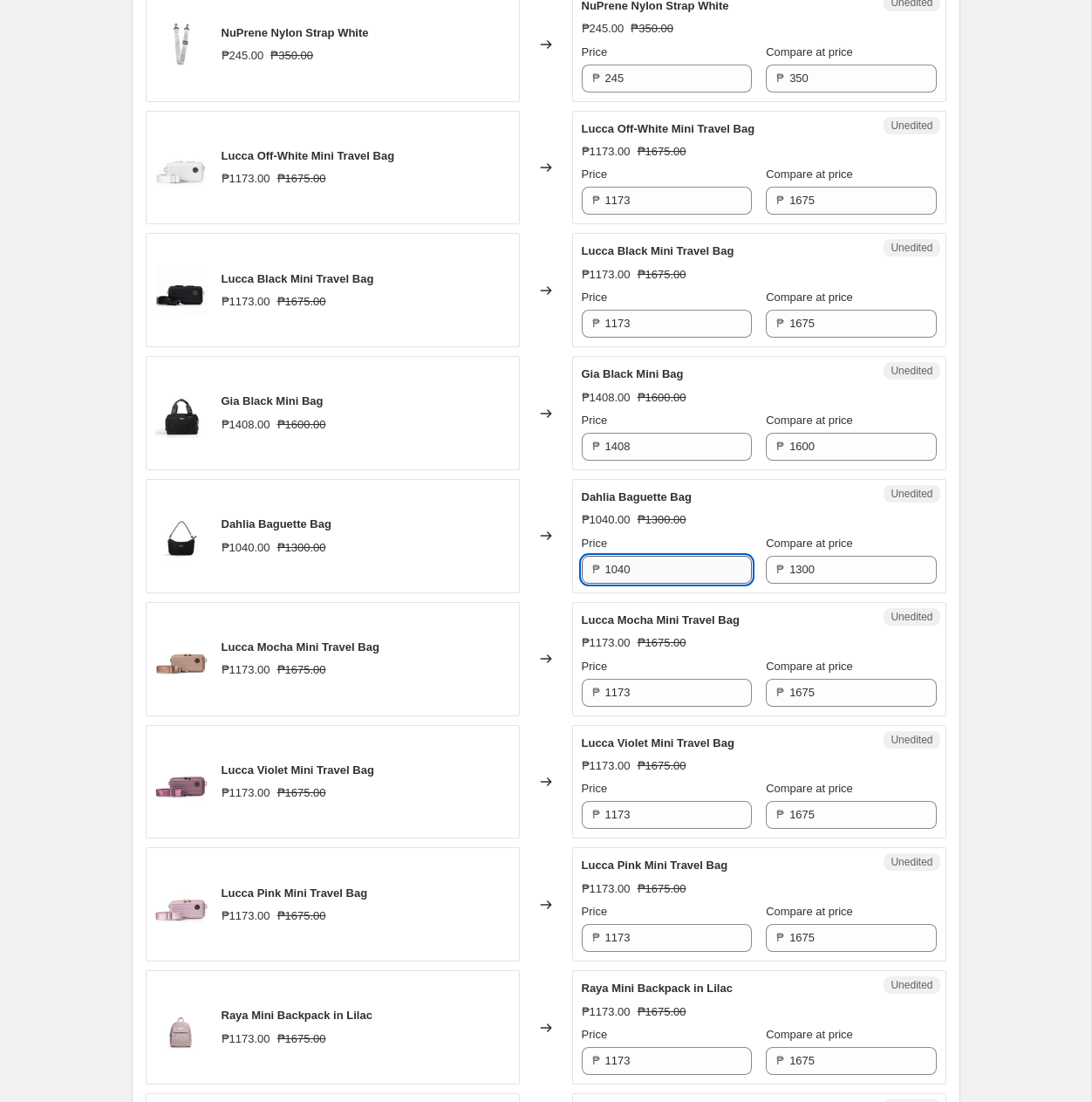 click on "1040" at bounding box center (679, 570) 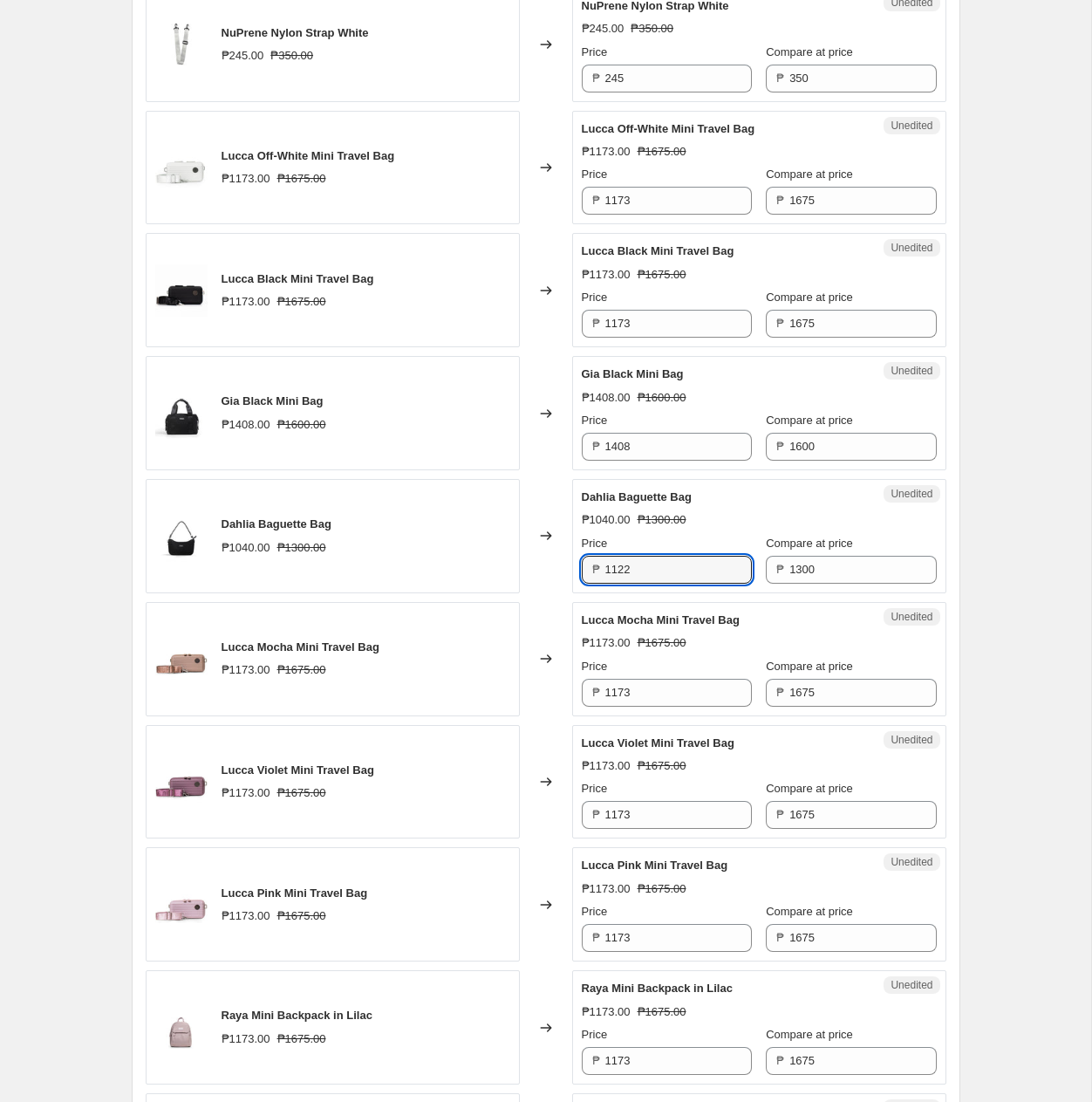 type on "1122" 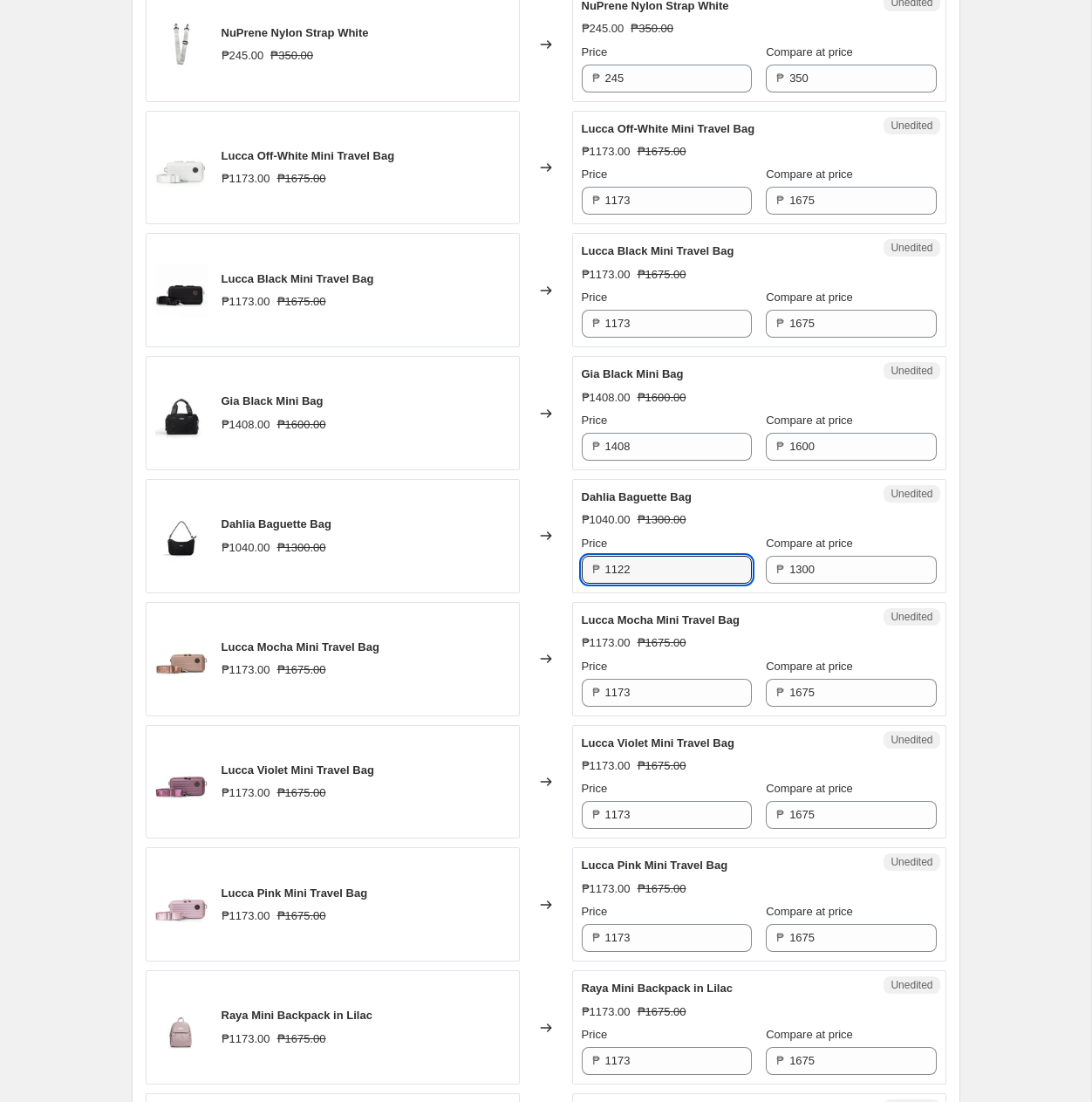 click on "Lucca Mocha Mini Travel Bag ₱1173.00 ₱1675.00 Price ₱ 1173 Compare at price ₱ 1675" at bounding box center (759, 659) 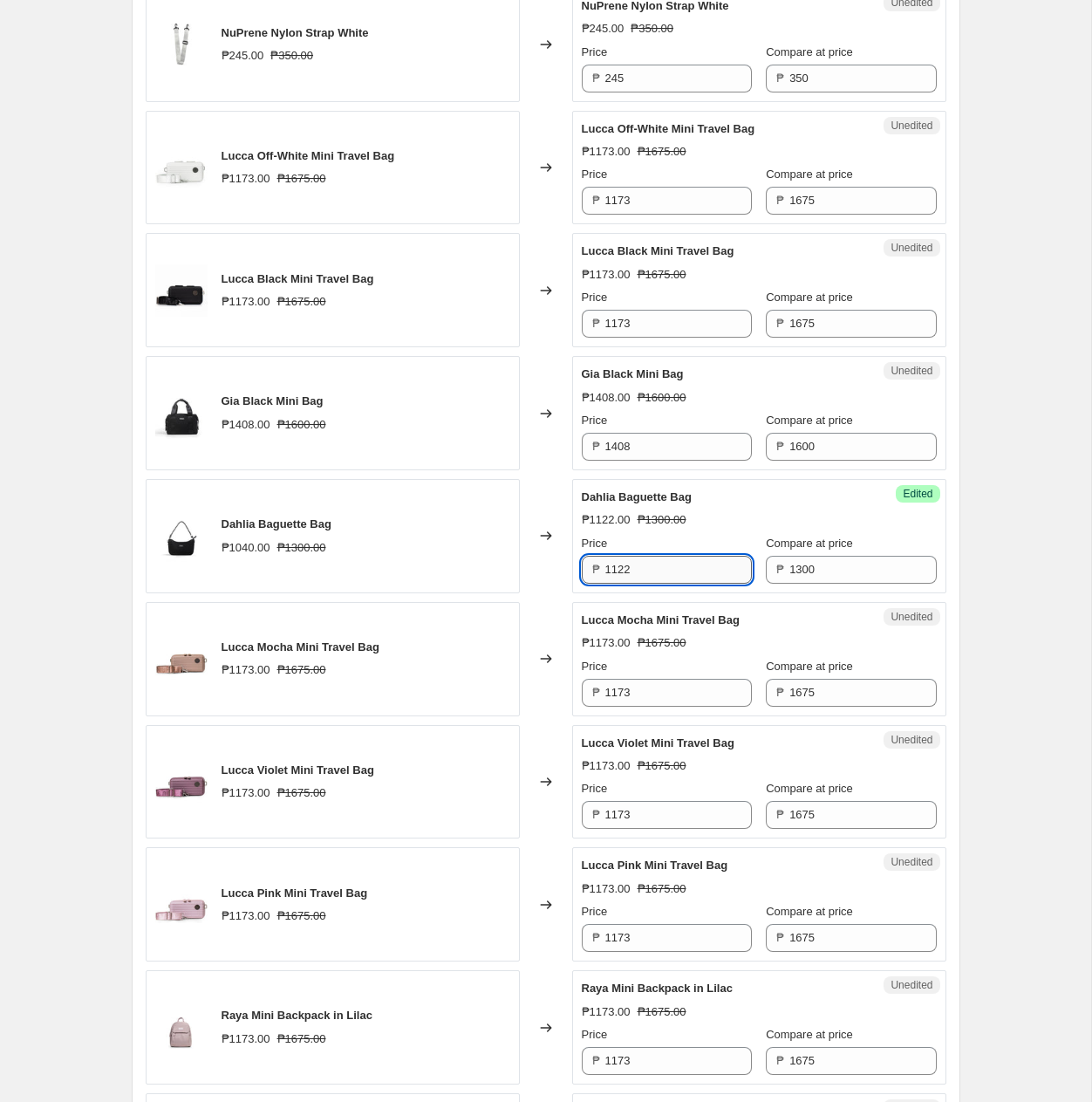 click on "1122" at bounding box center [679, 570] 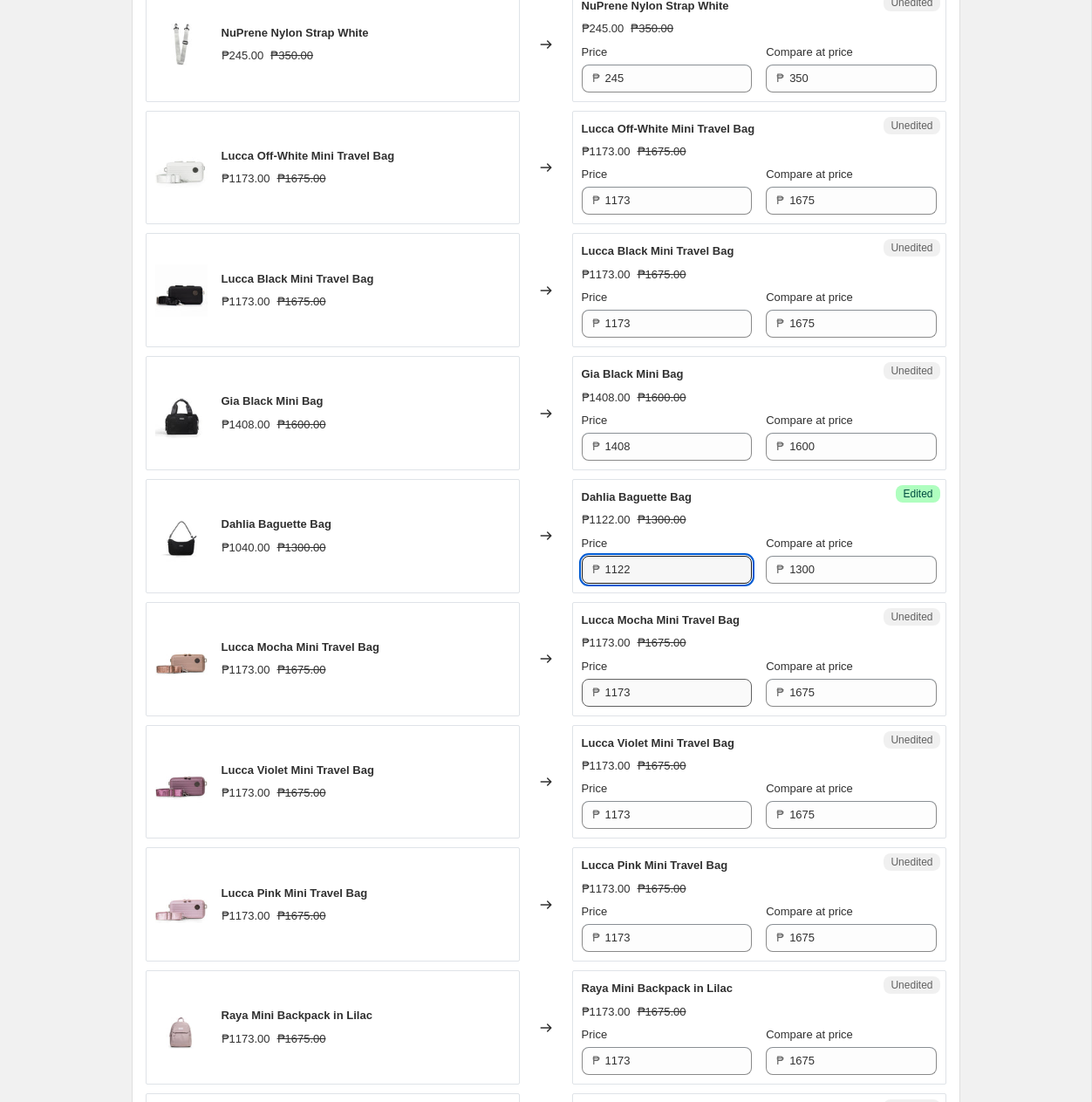 drag, startPoint x: 548, startPoint y: 601, endPoint x: 658, endPoint y: 687, distance: 139.62808 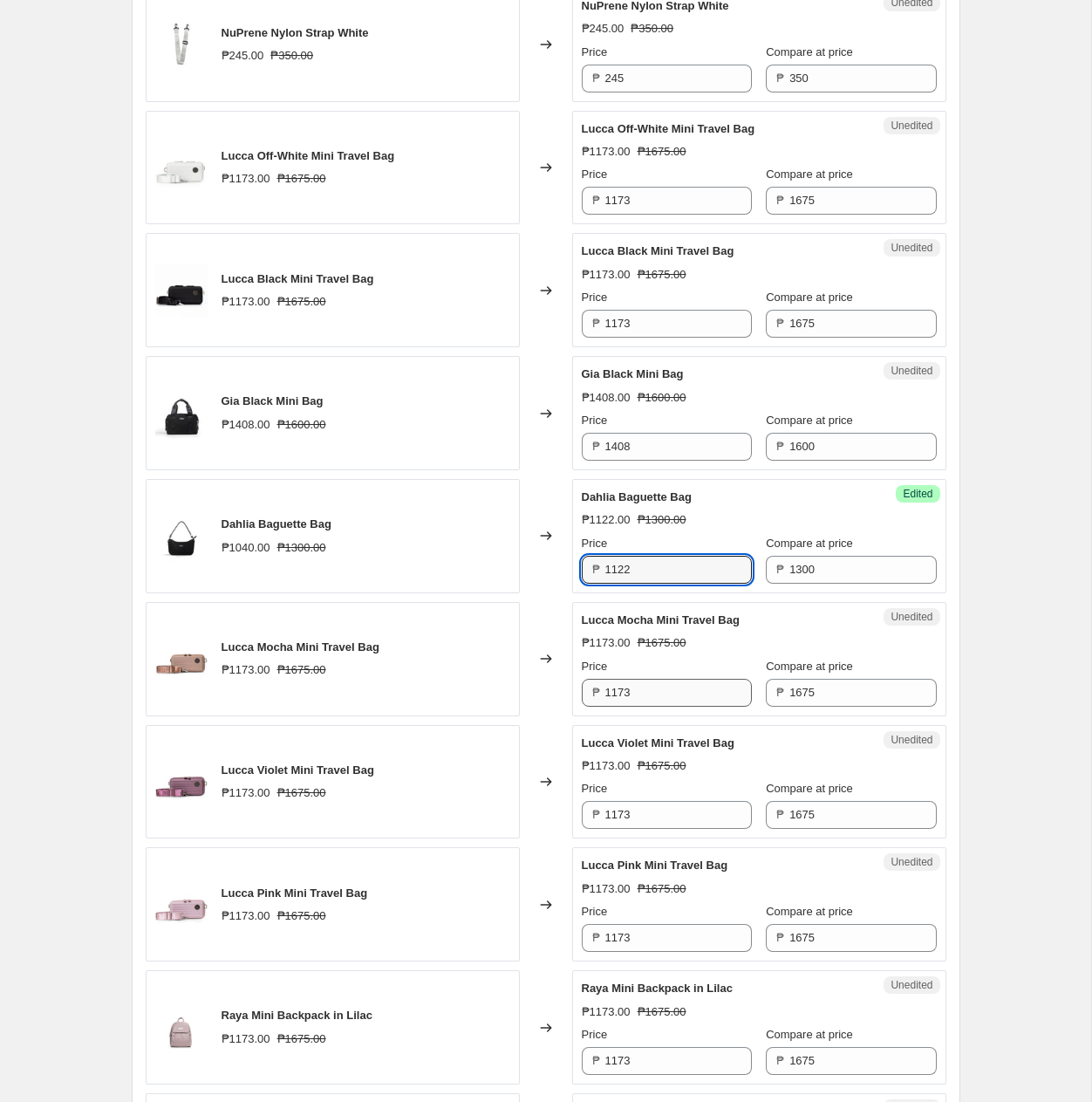 click on "Changed to" at bounding box center [546, 659] 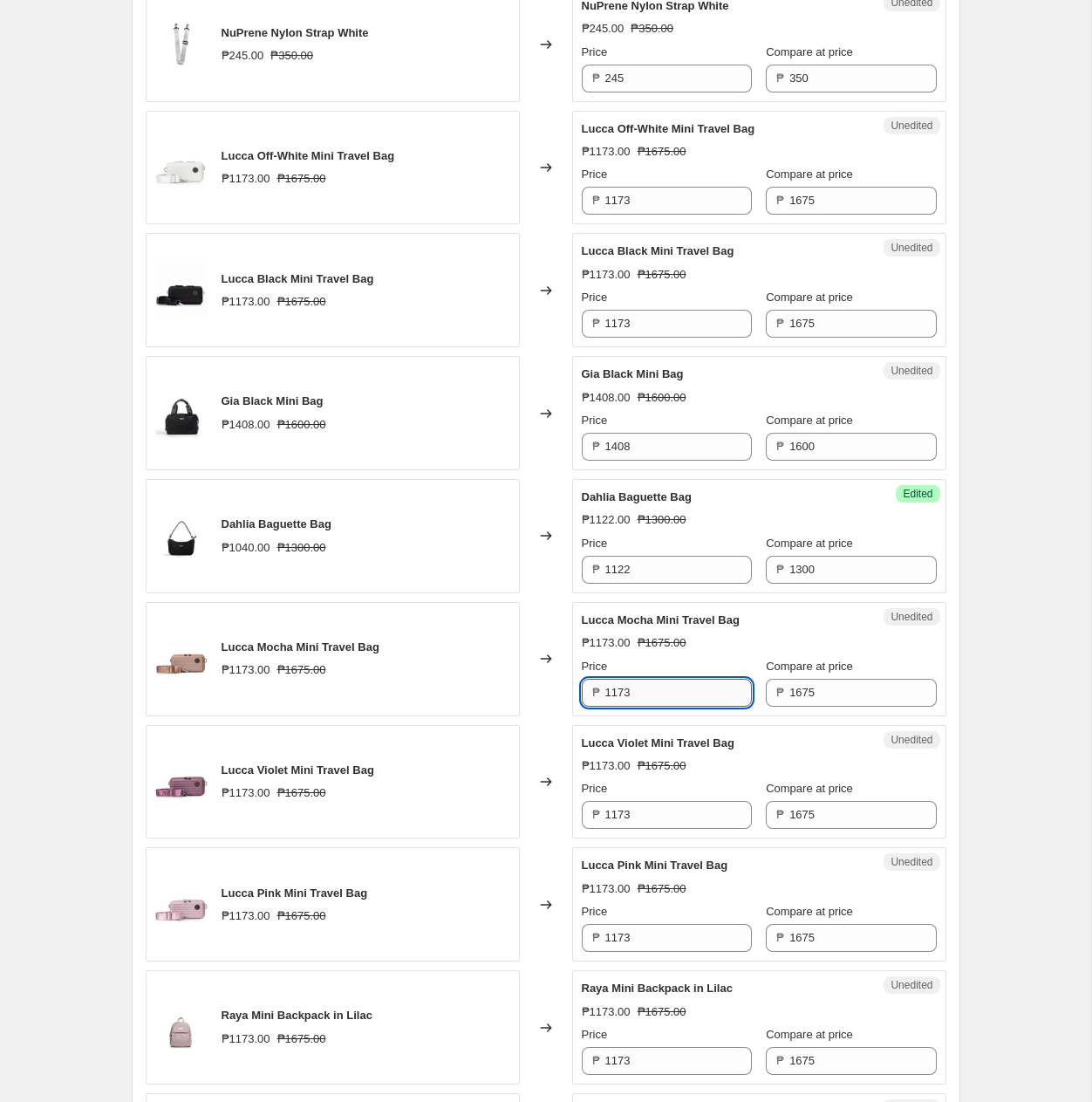 click on "1173" at bounding box center (679, 693) 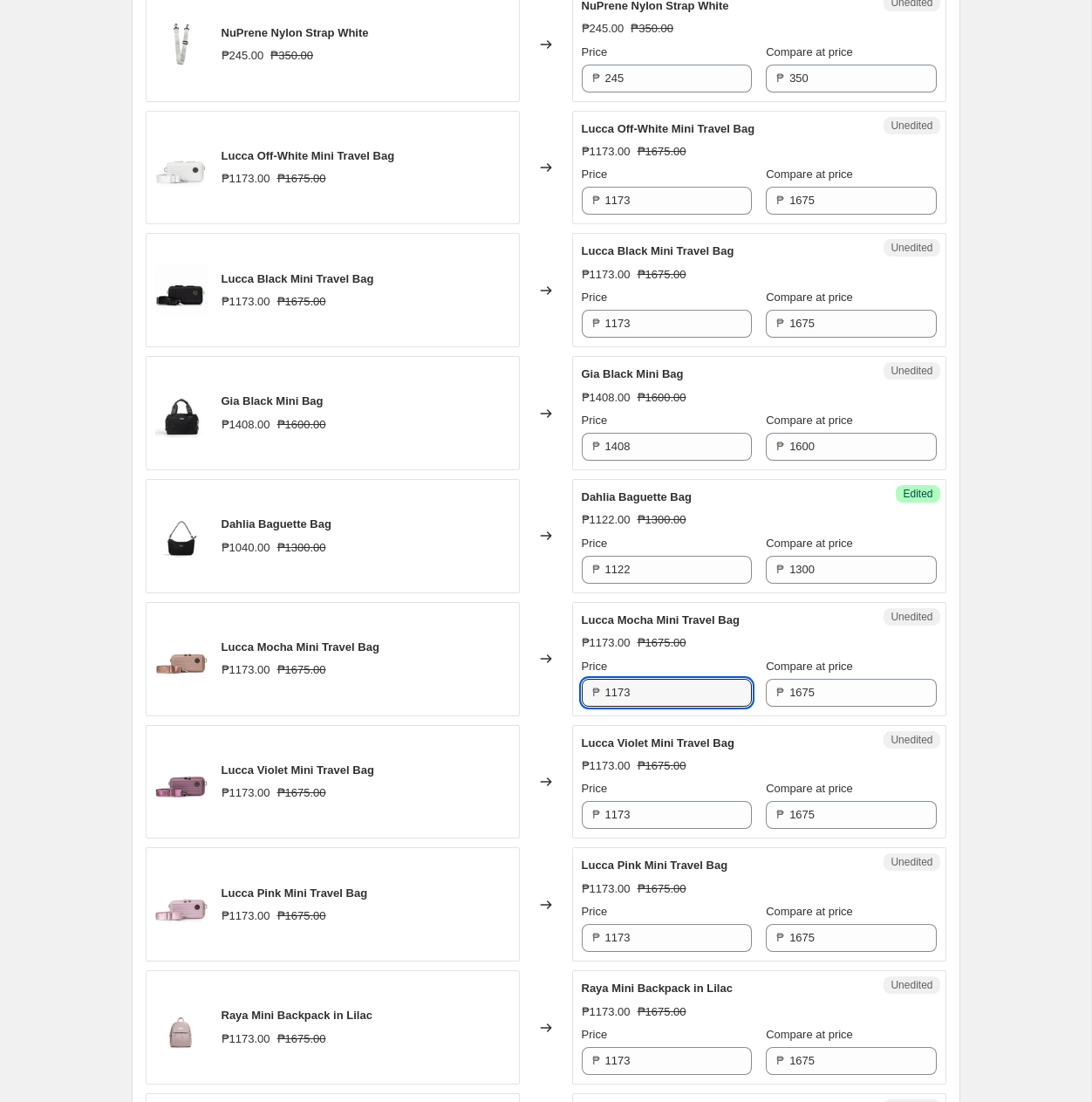 paste on "22" 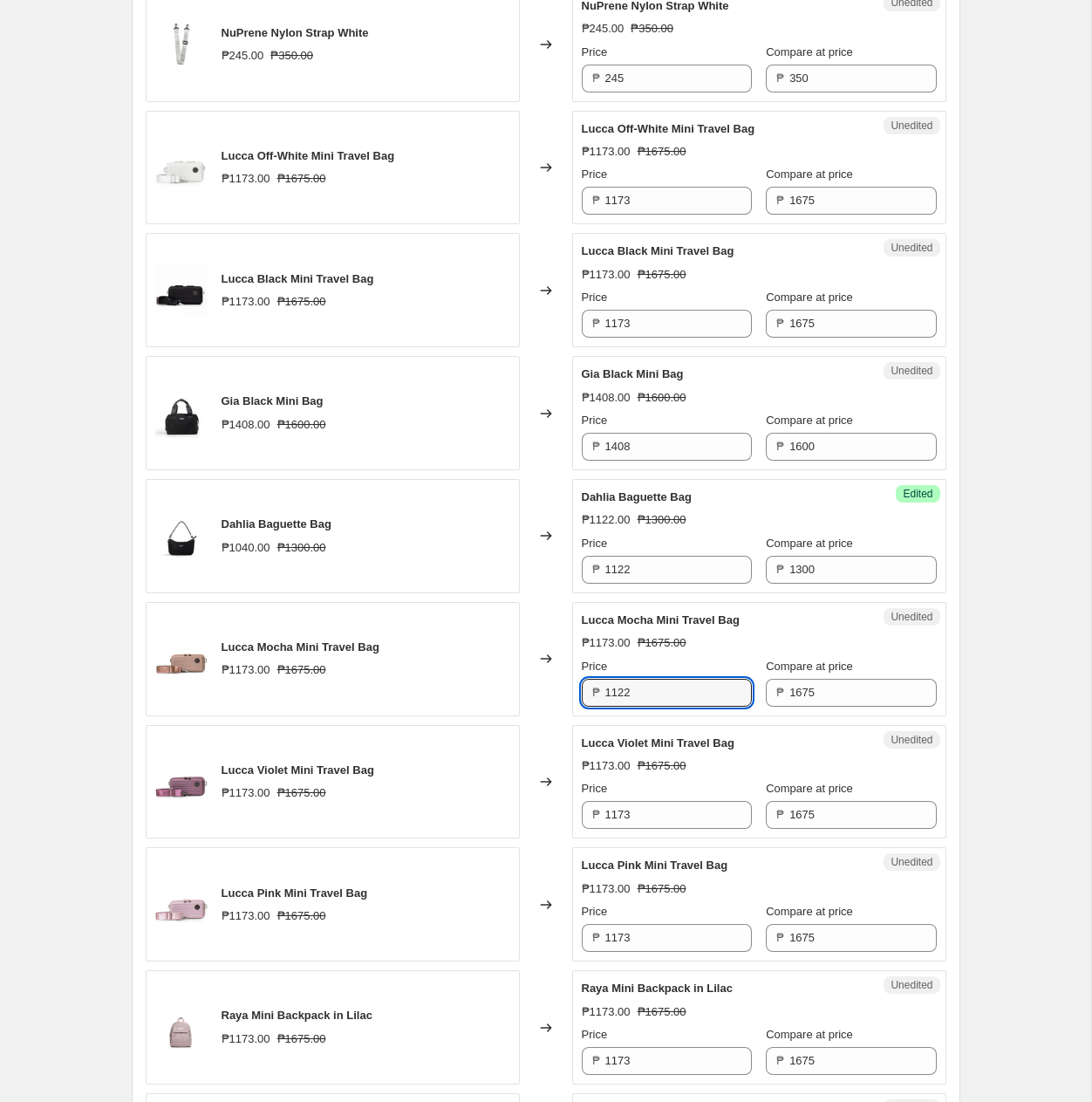 type on "1122" 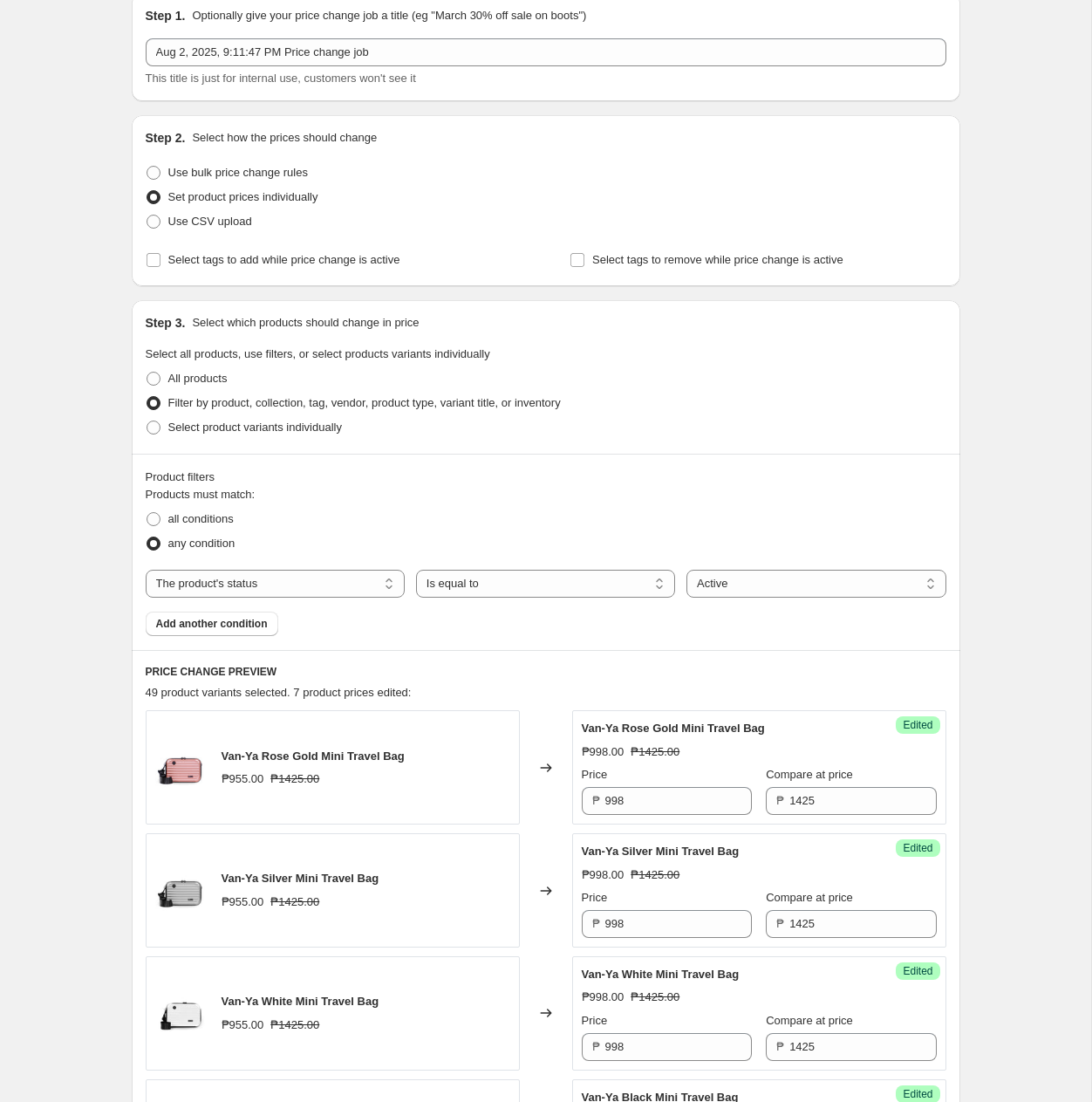 scroll, scrollTop: 0, scrollLeft: 0, axis: both 